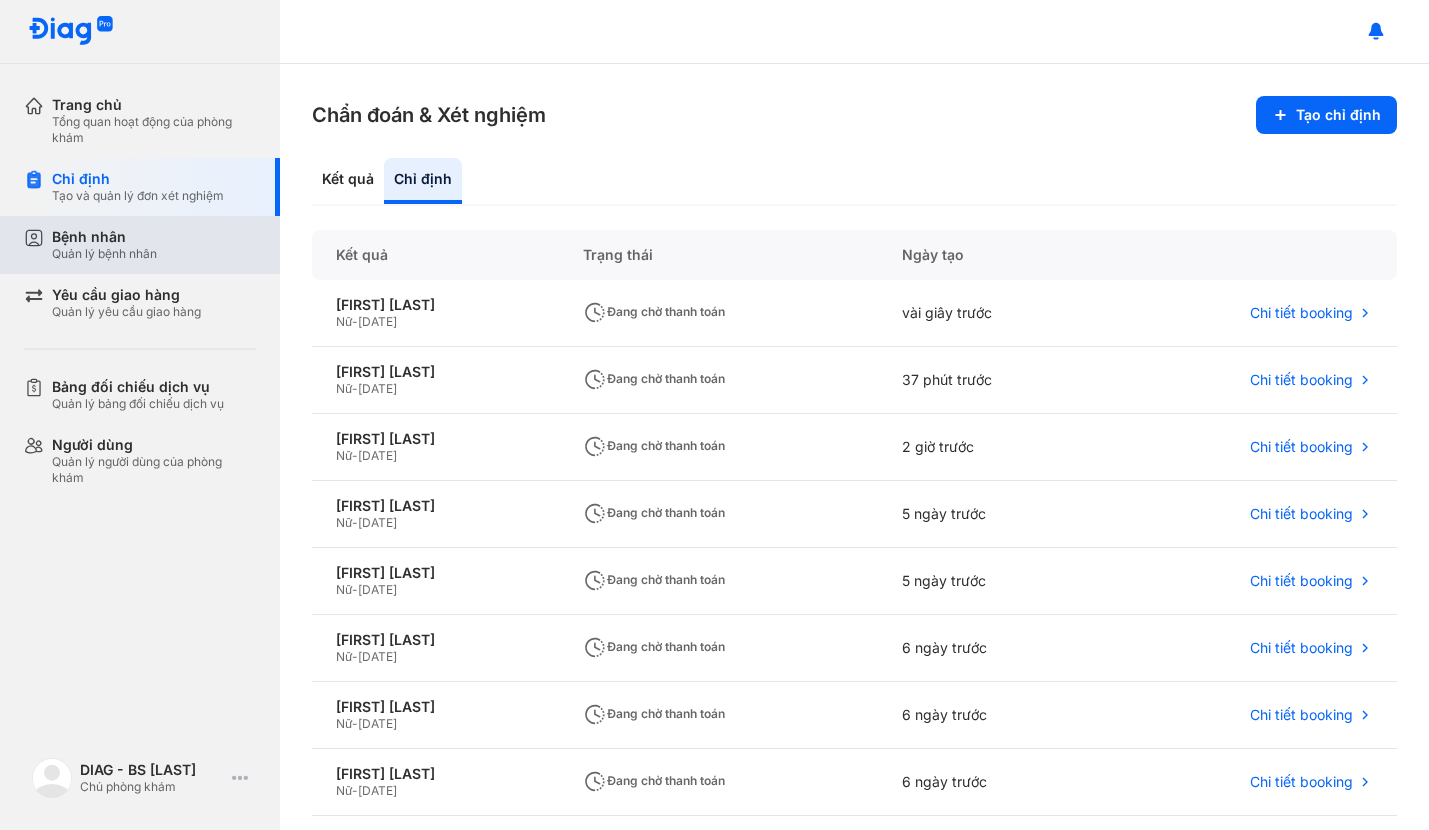 scroll, scrollTop: 0, scrollLeft: 0, axis: both 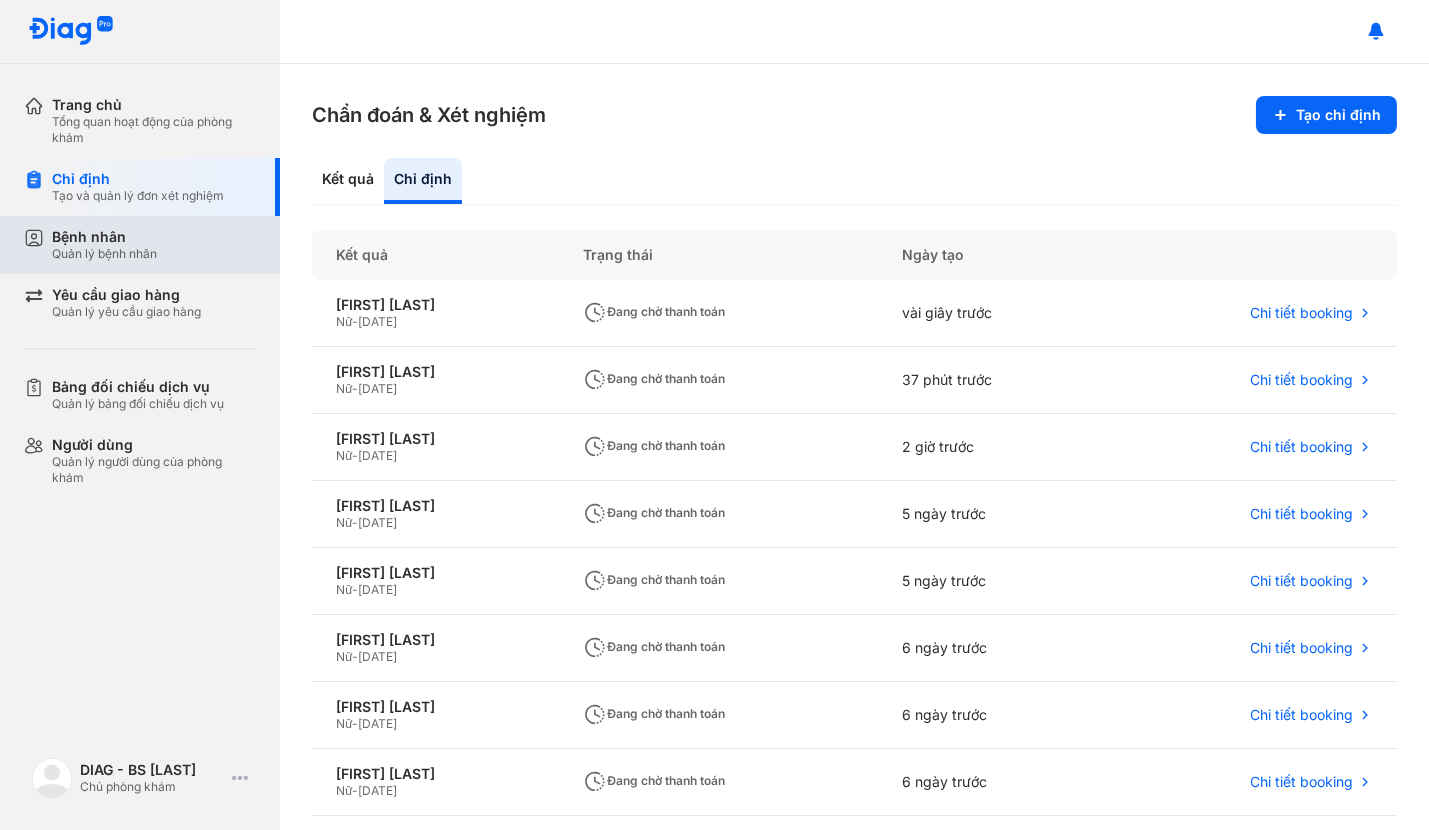 click on "Quản lý bệnh nhân" at bounding box center [104, 254] 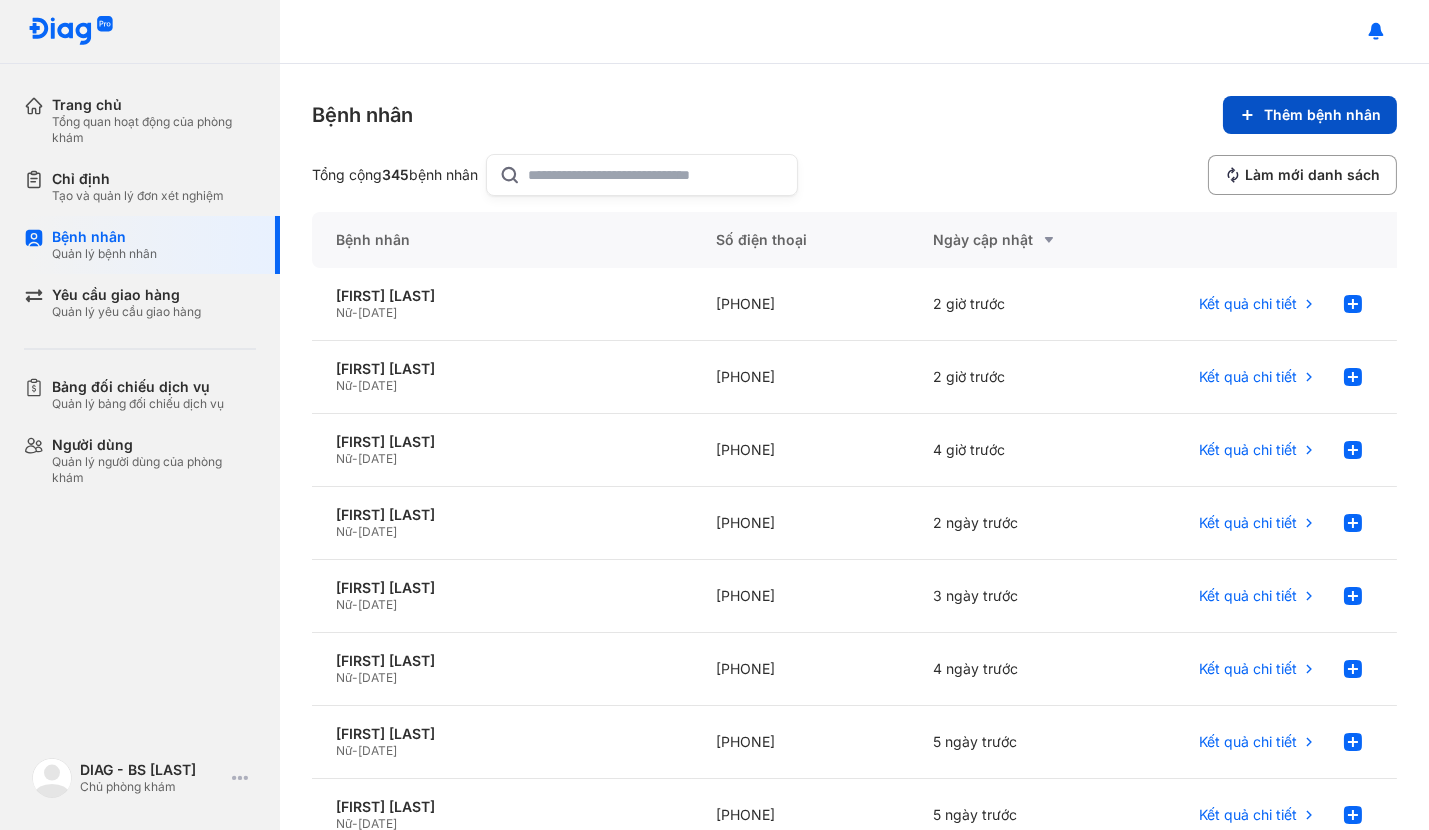 click on "Thêm bệnh nhân" 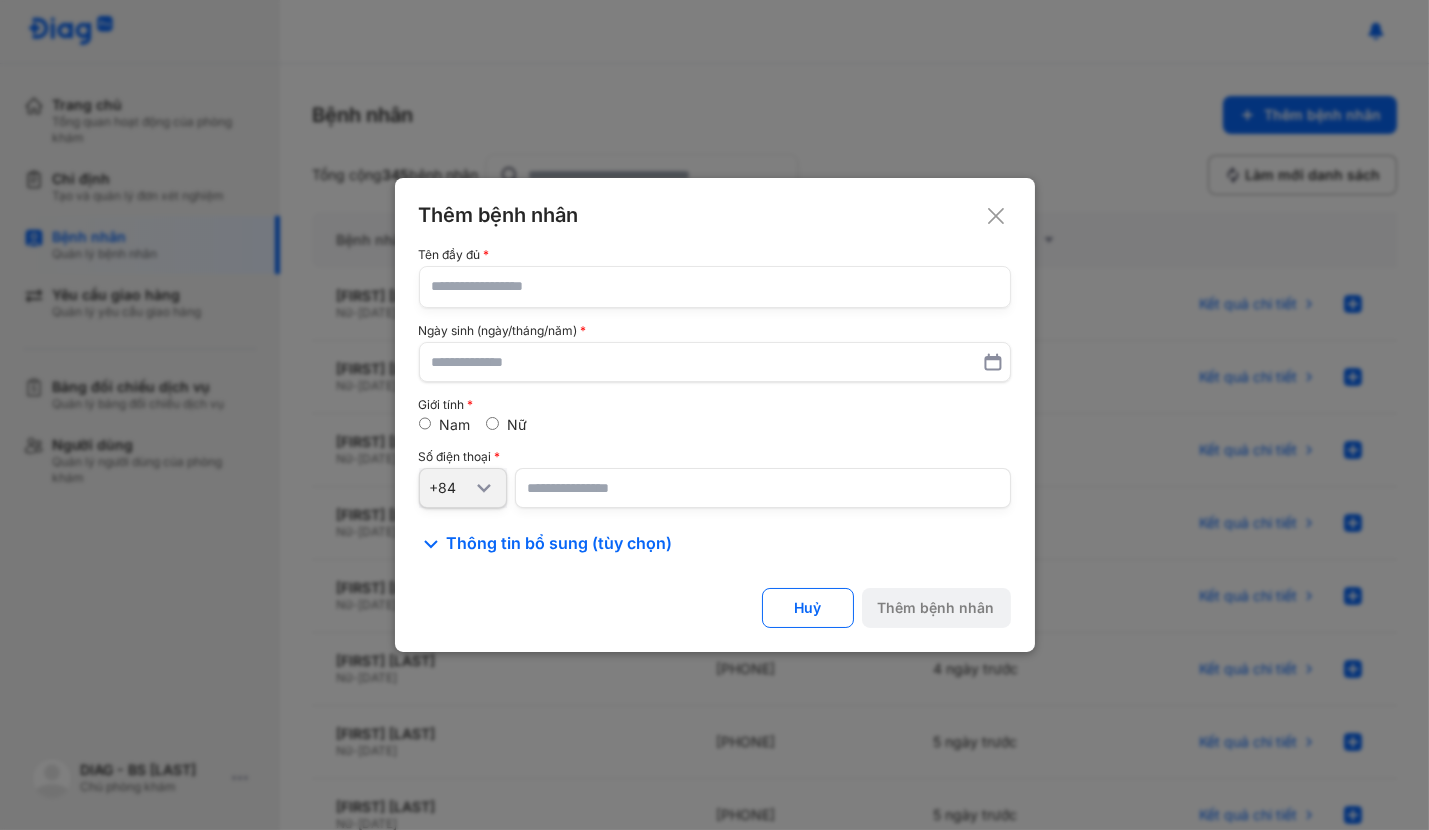 click 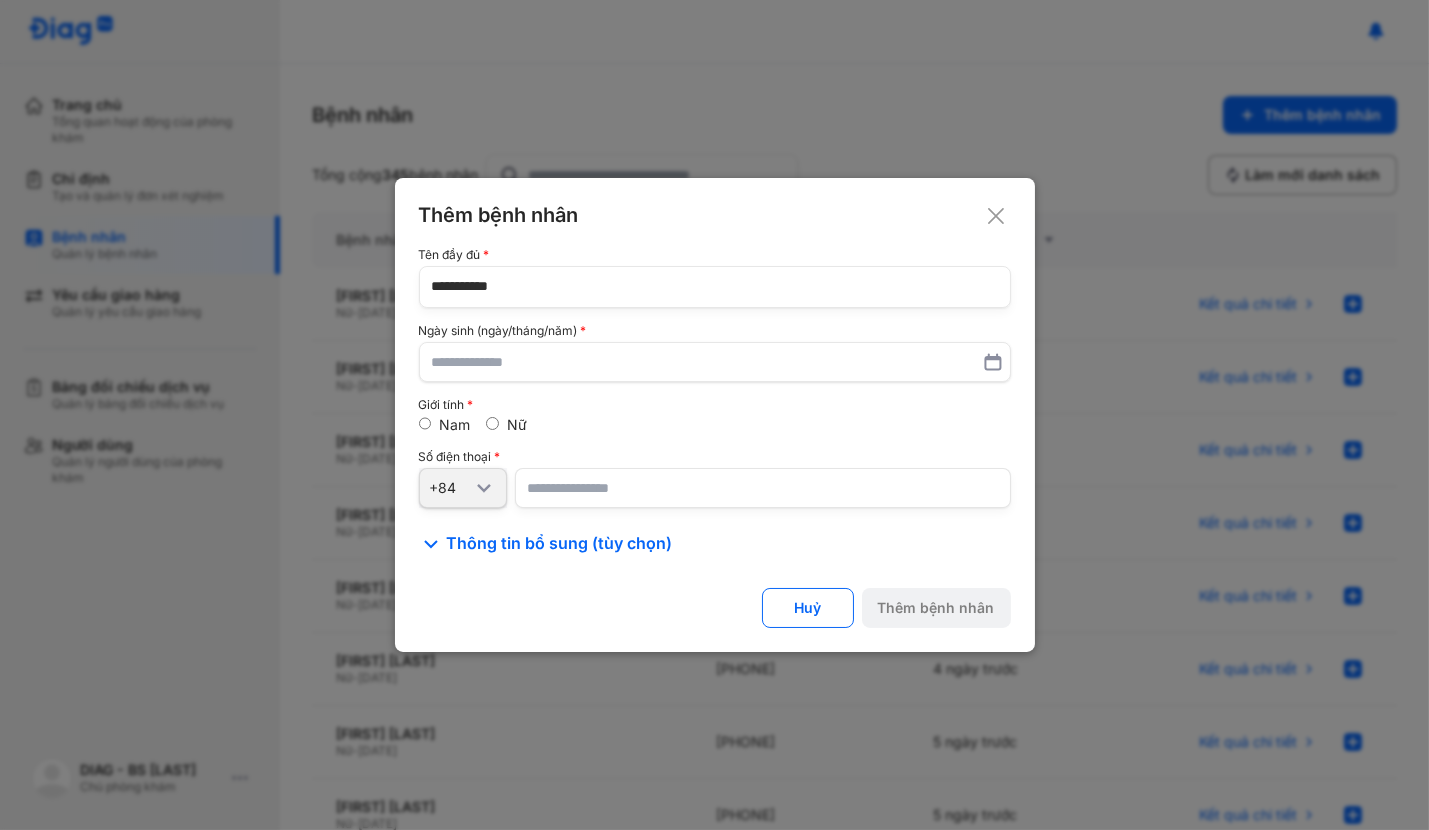 type on "**********" 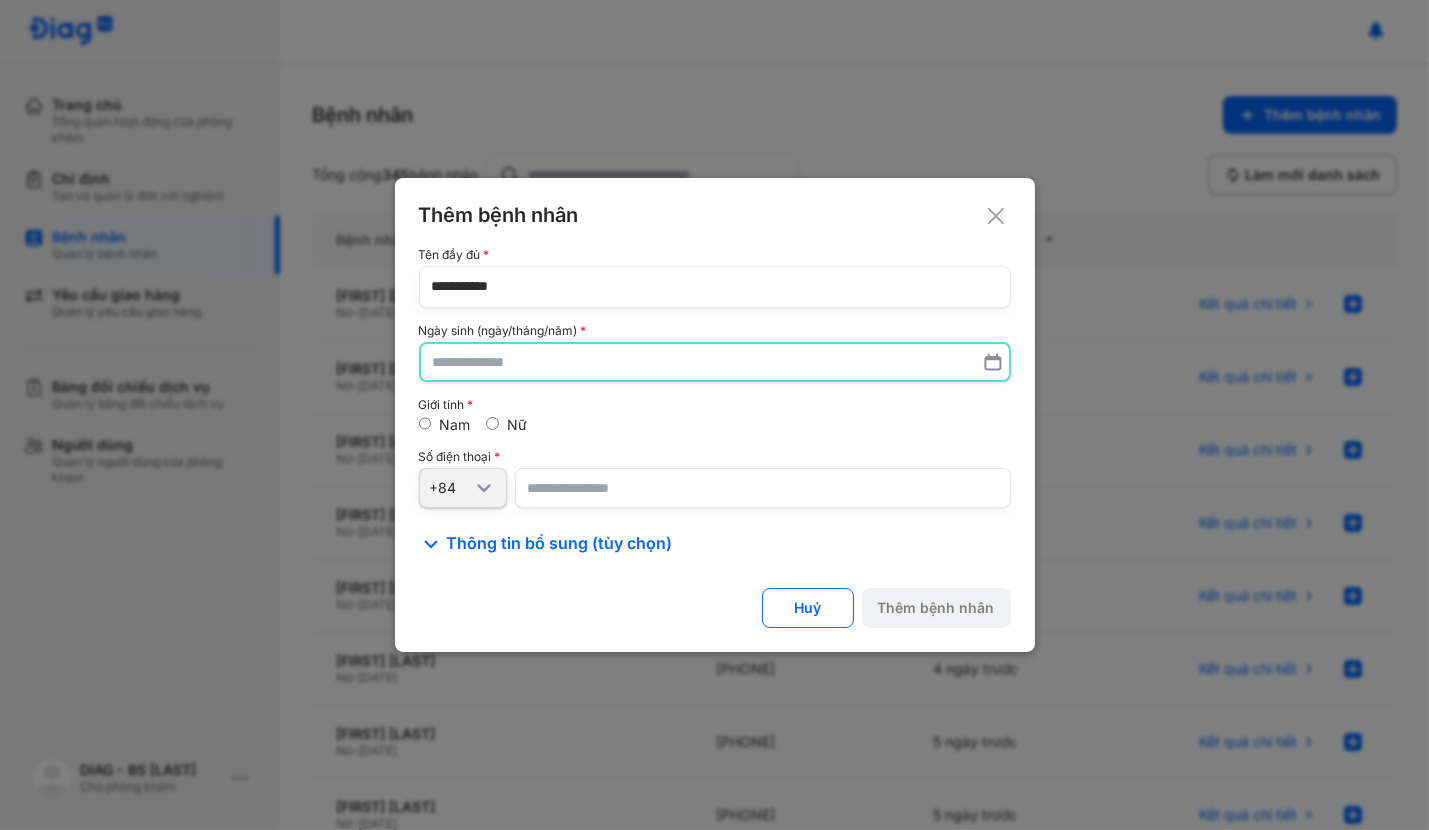 click at bounding box center [715, 362] 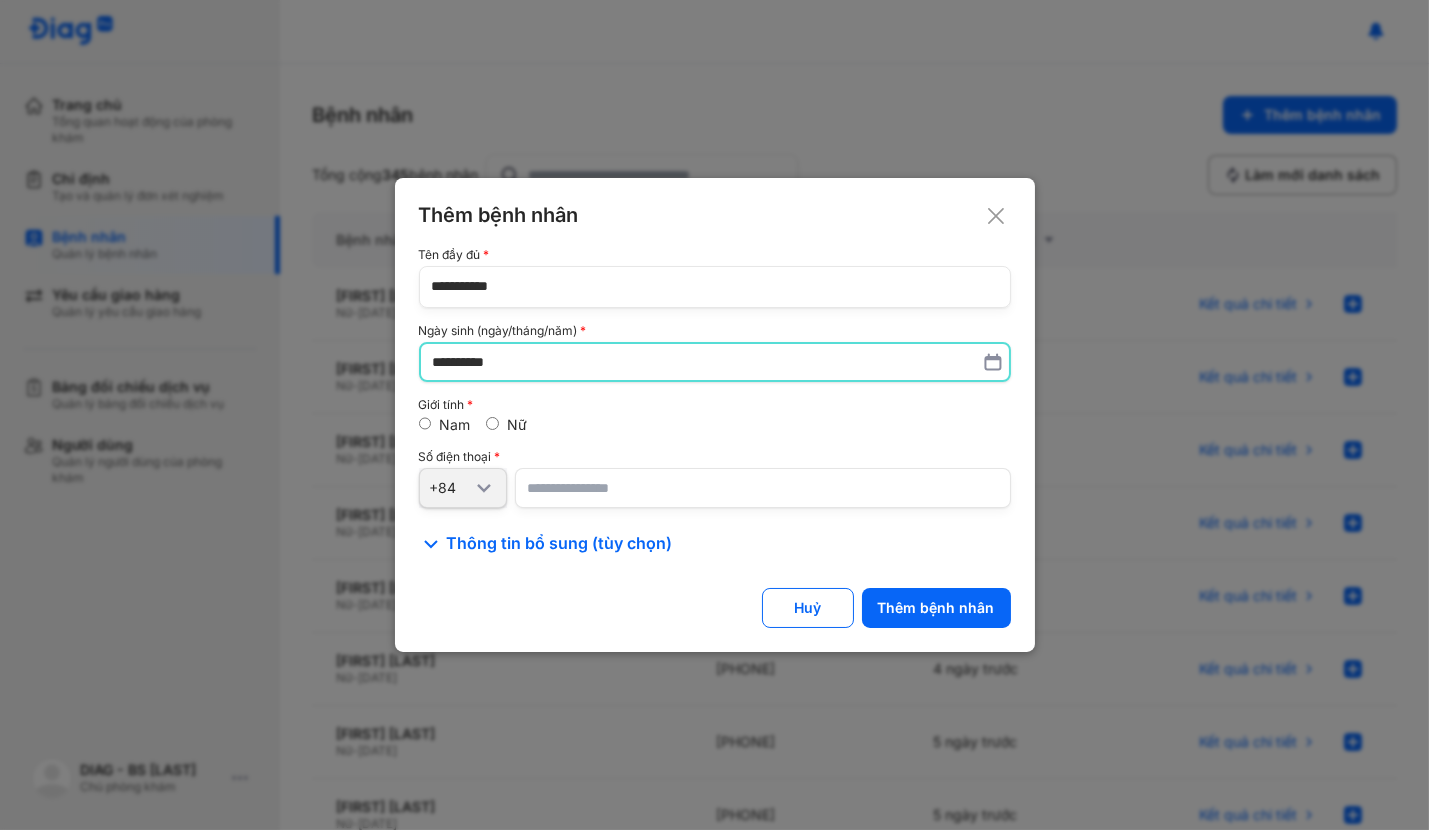type on "**********" 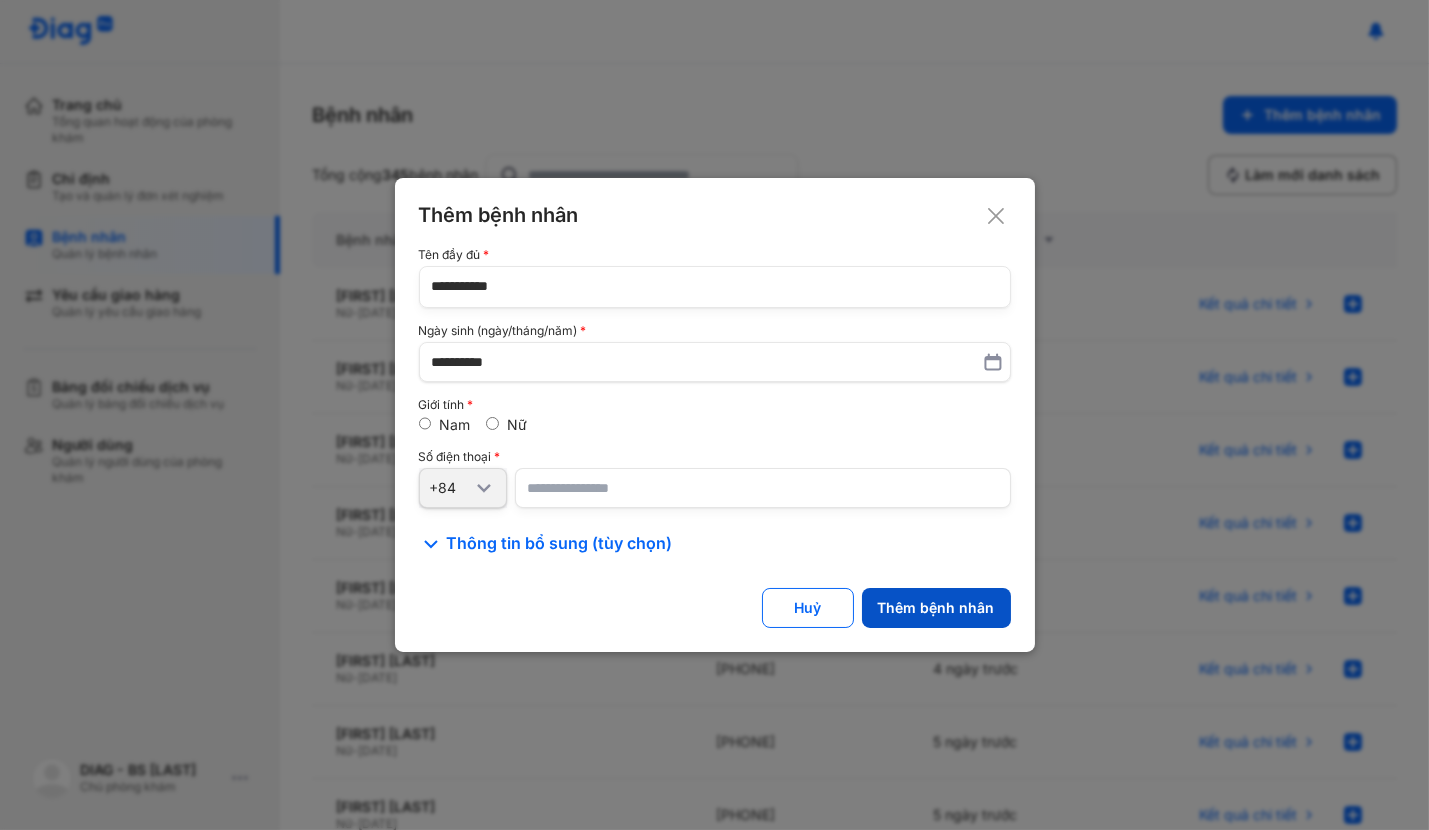 click on "Thêm bệnh nhân" at bounding box center (936, 608) 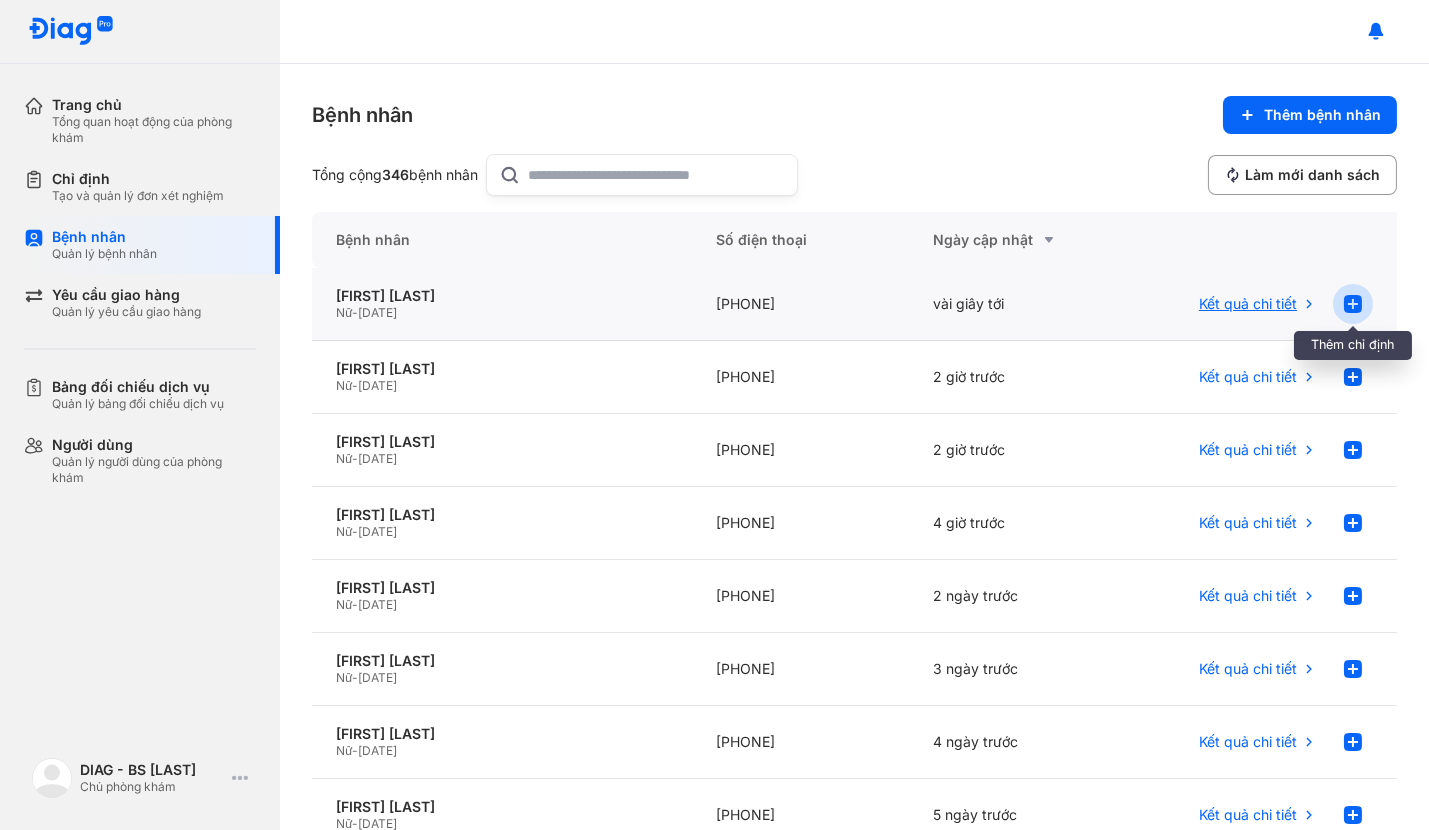 click 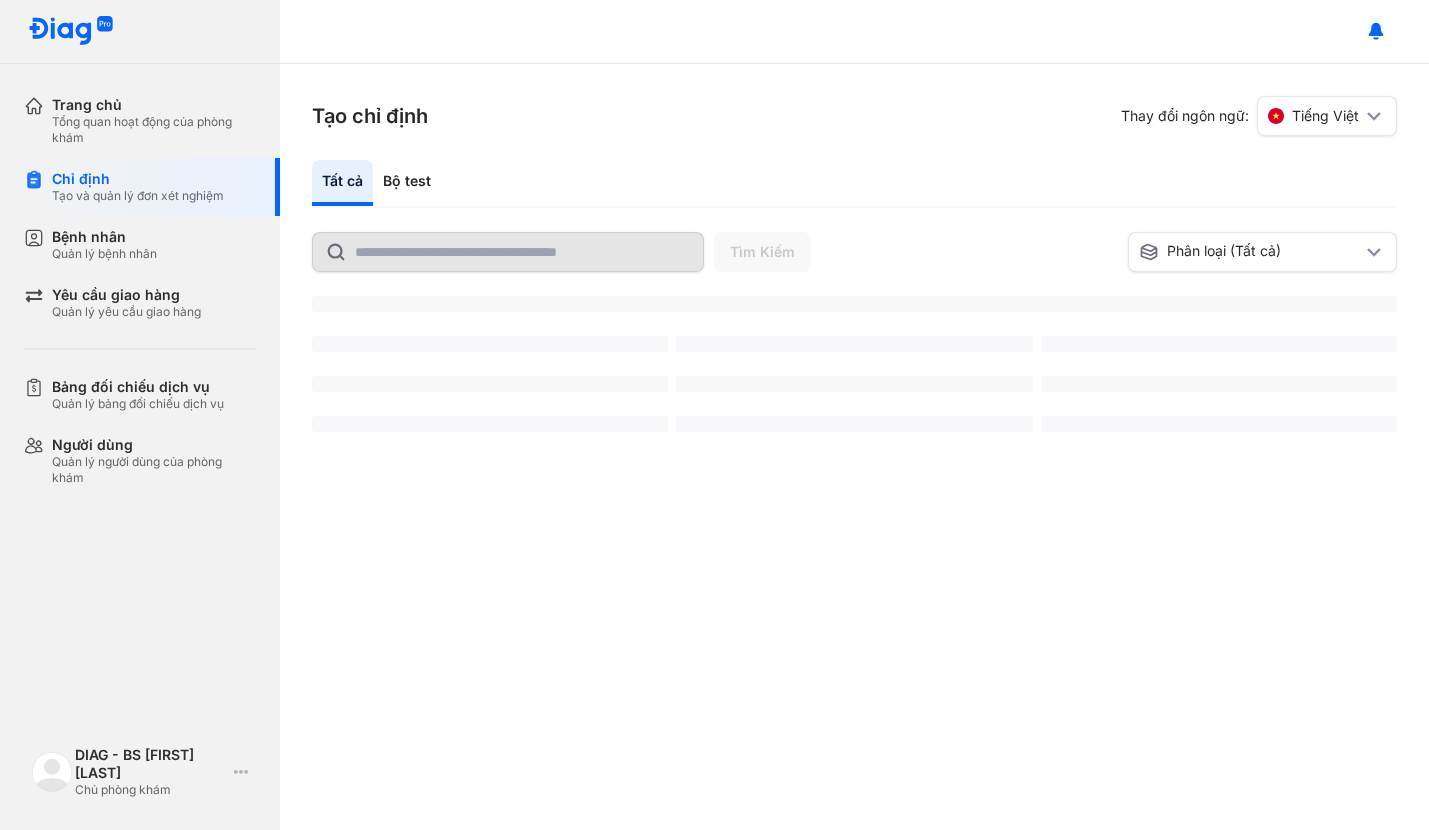scroll, scrollTop: 0, scrollLeft: 0, axis: both 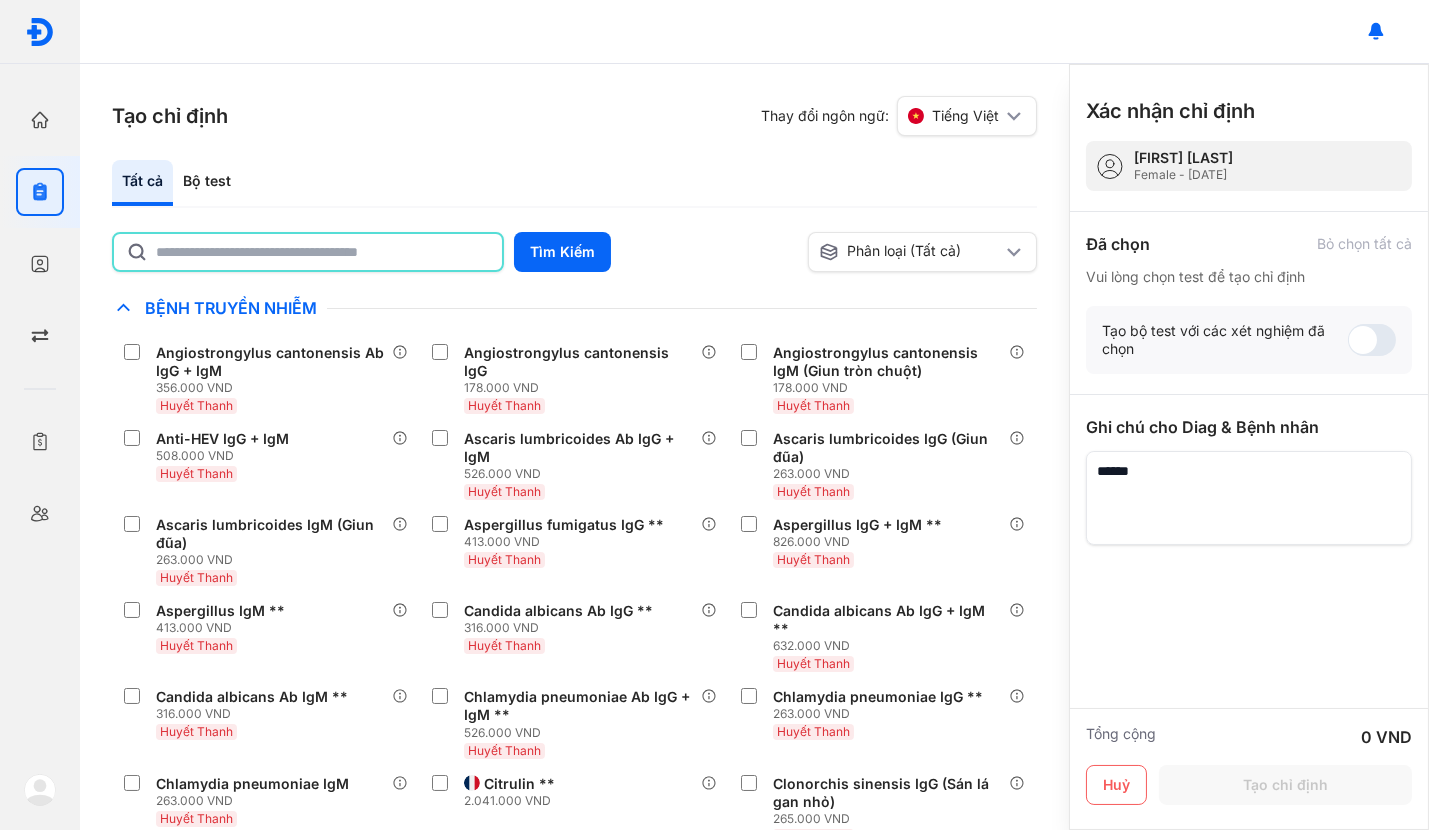 click 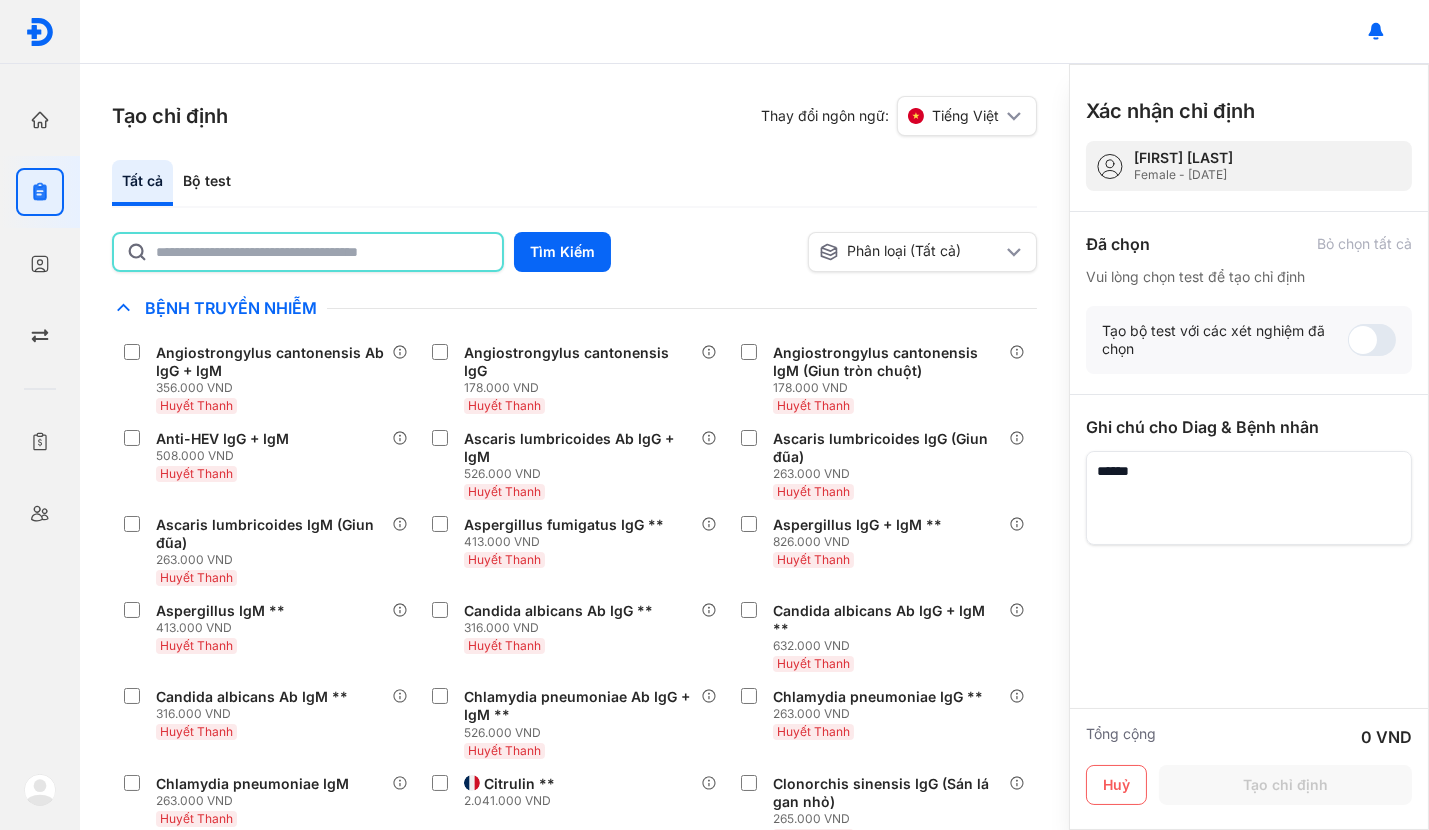 type on "********" 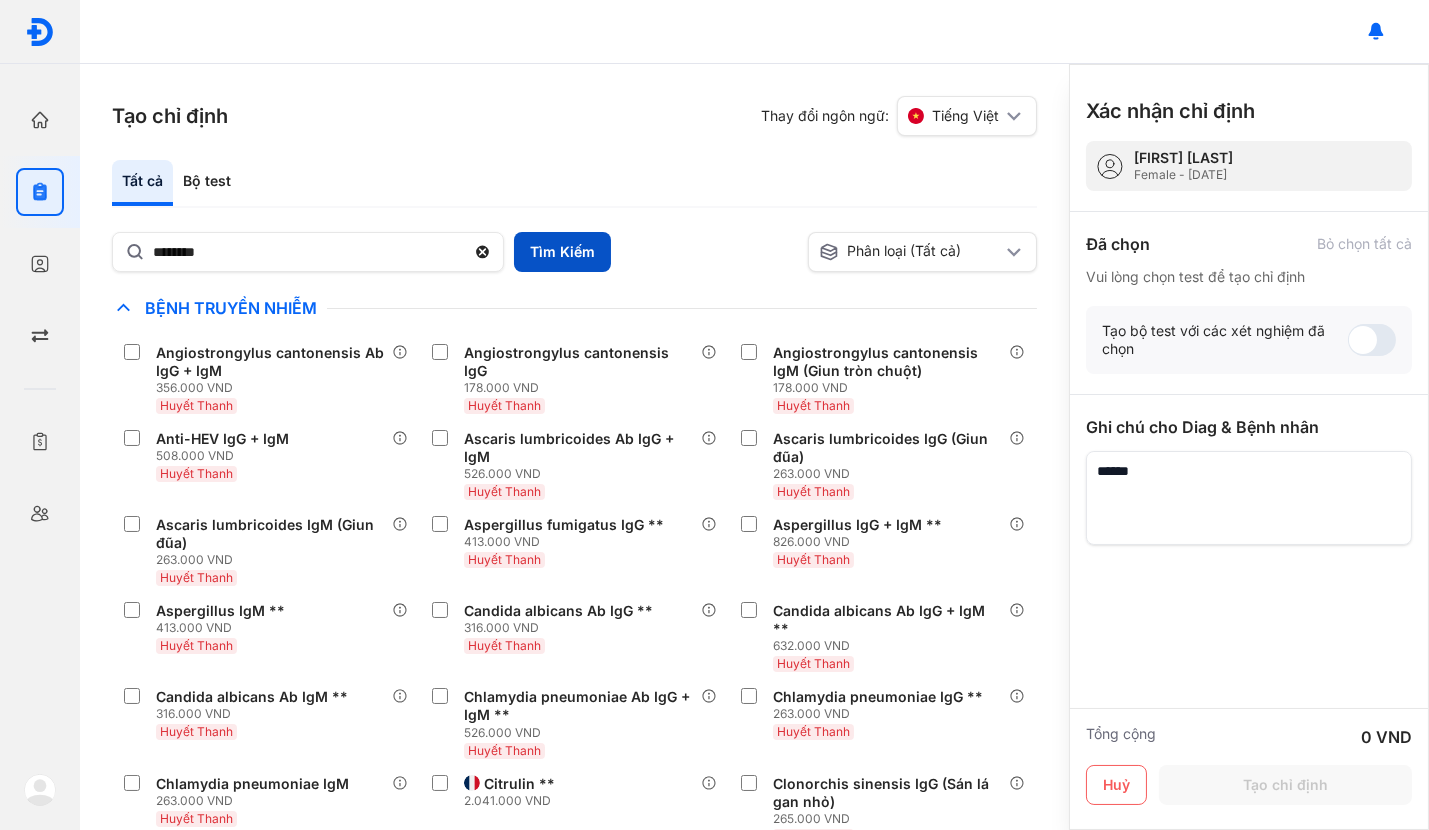 click on "Tìm Kiếm" at bounding box center (562, 252) 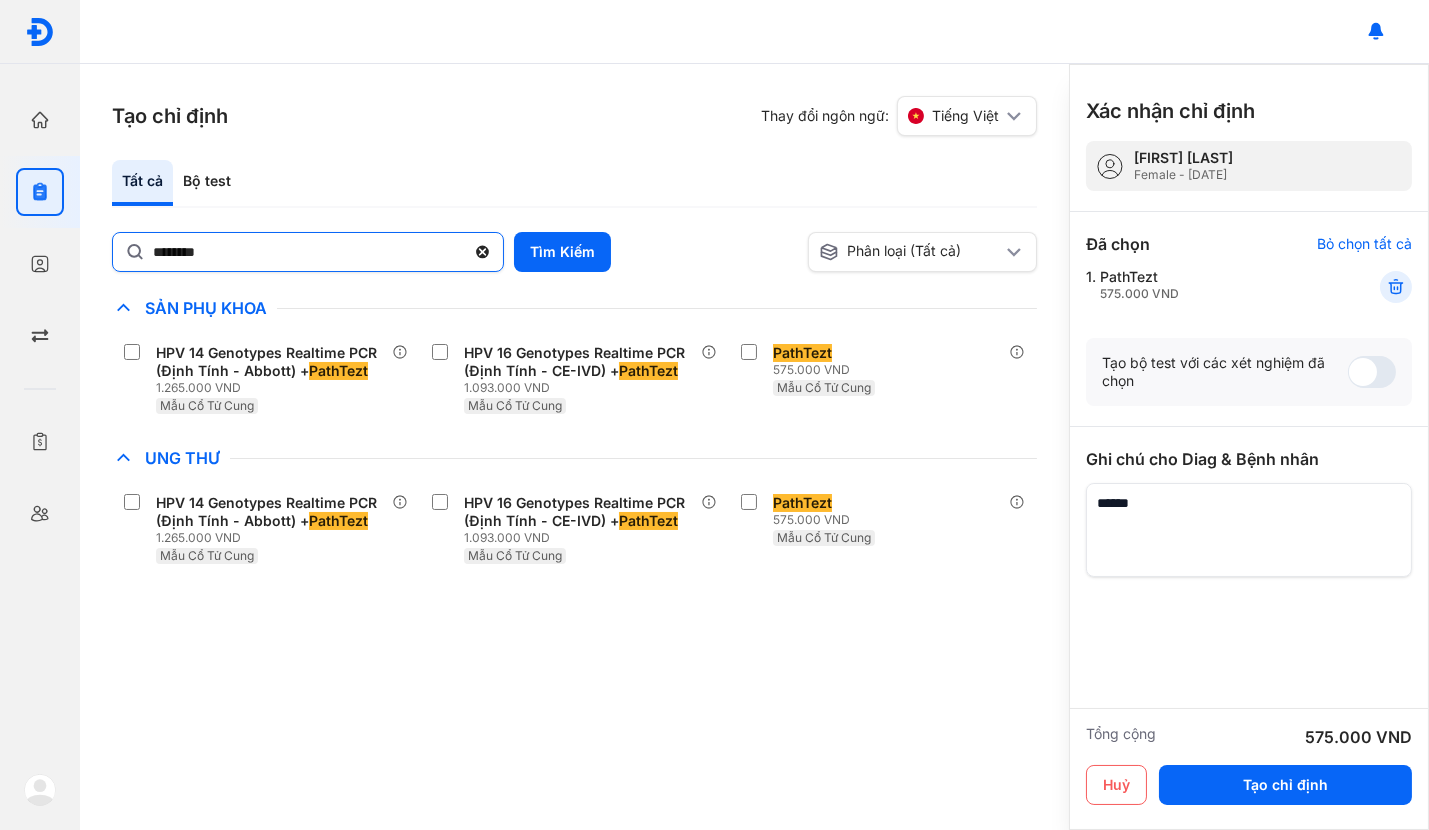 click 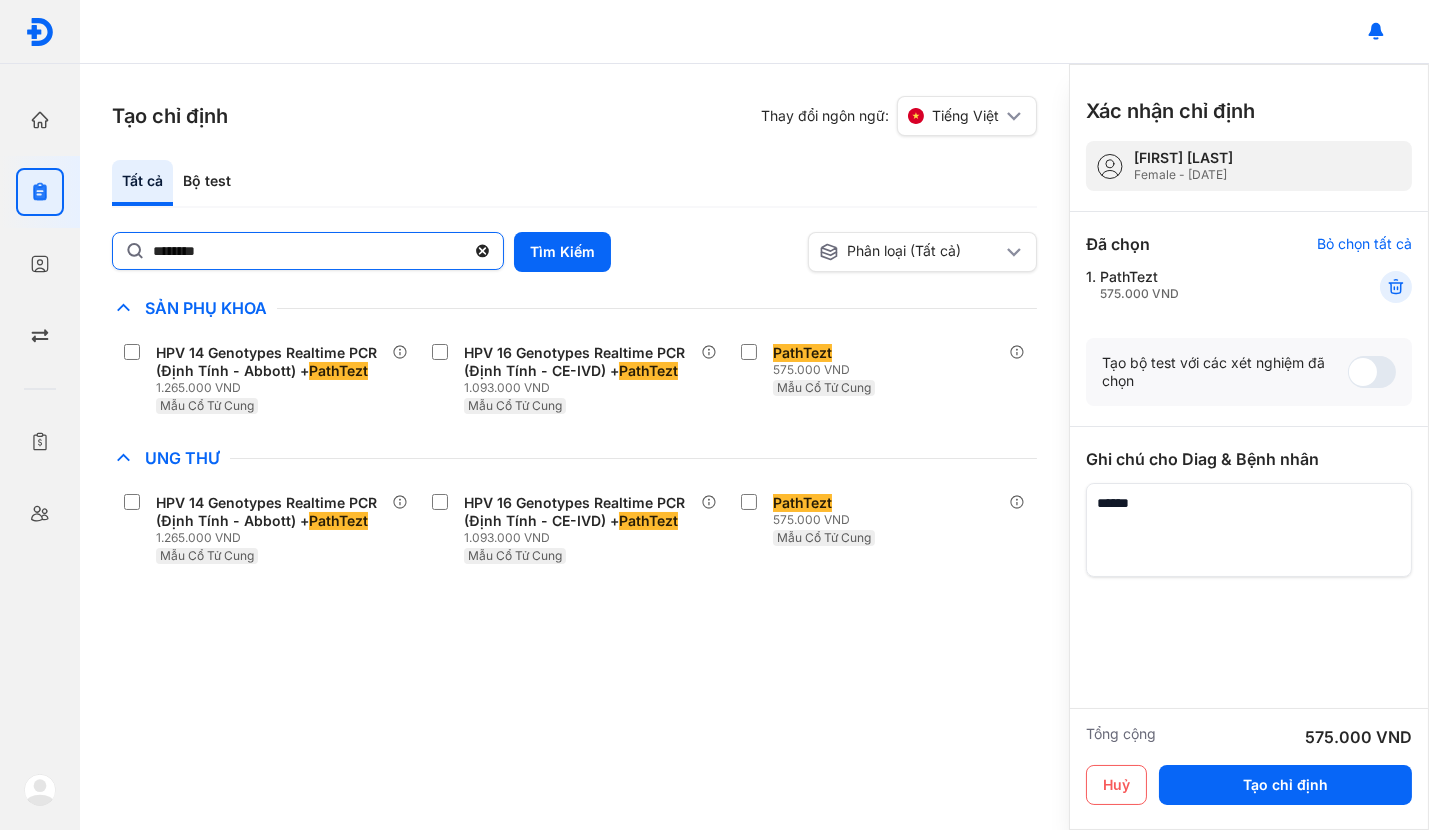click on "********" 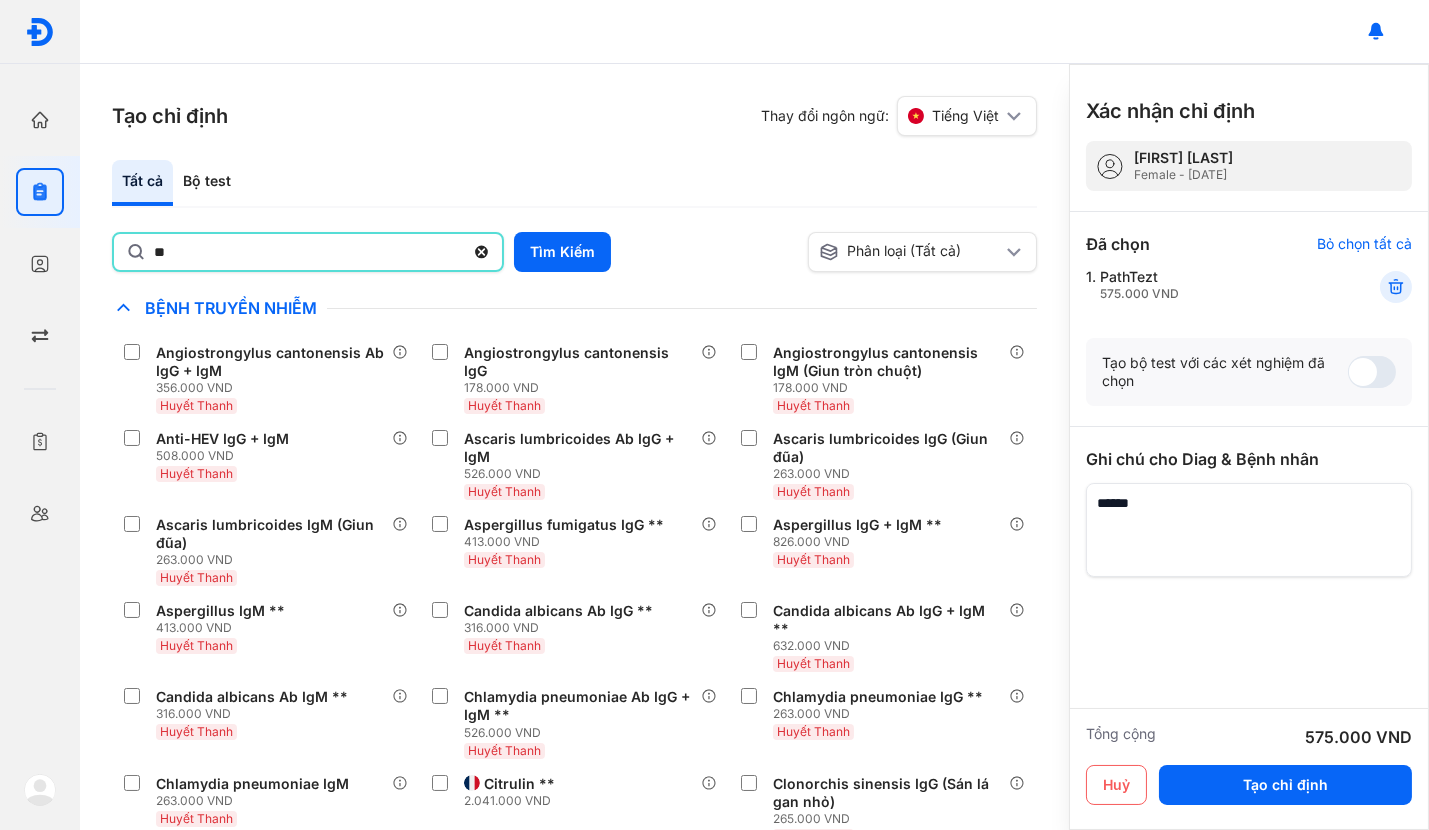type on "********" 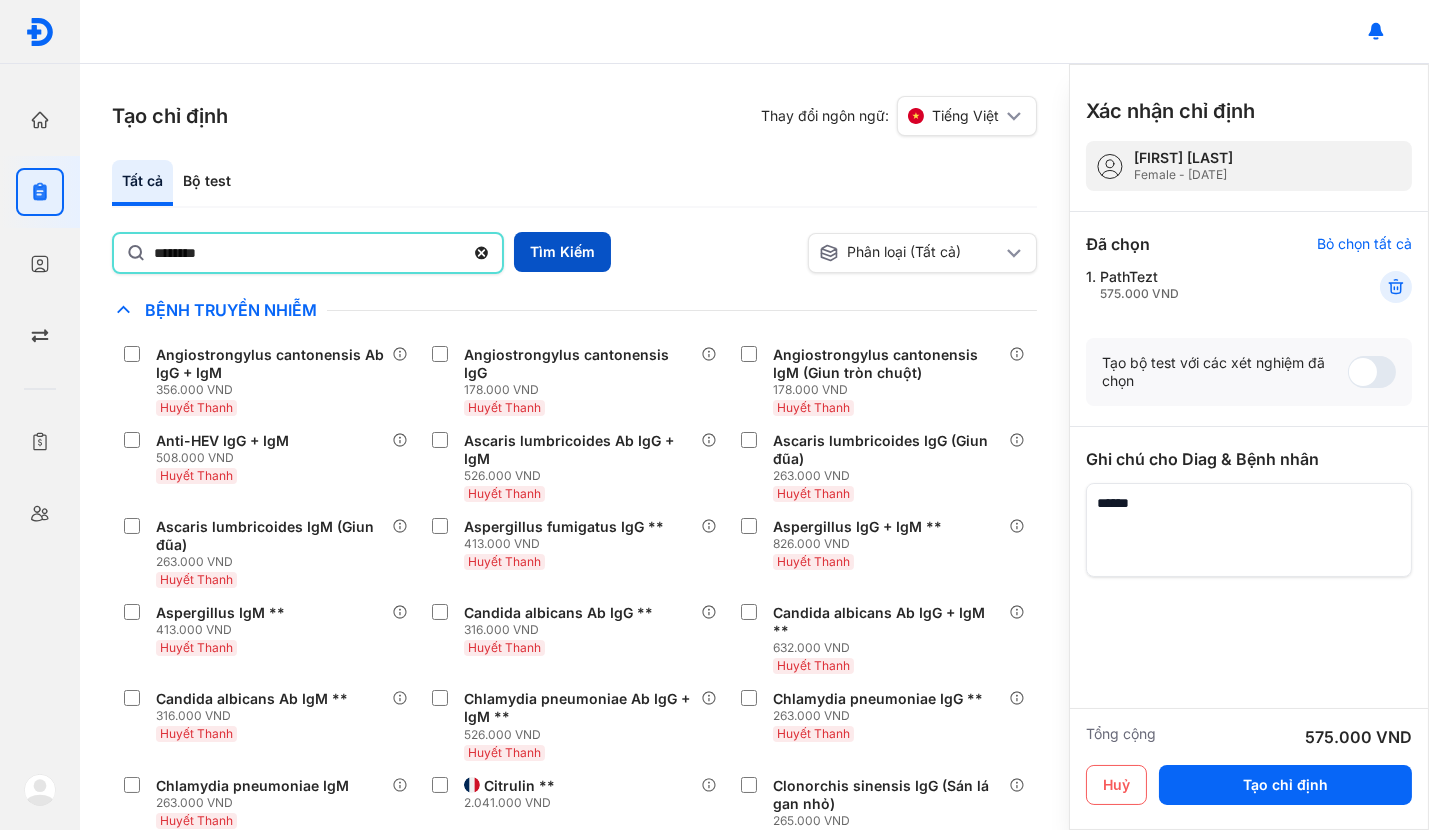 click on "Tìm Kiếm" at bounding box center [562, 252] 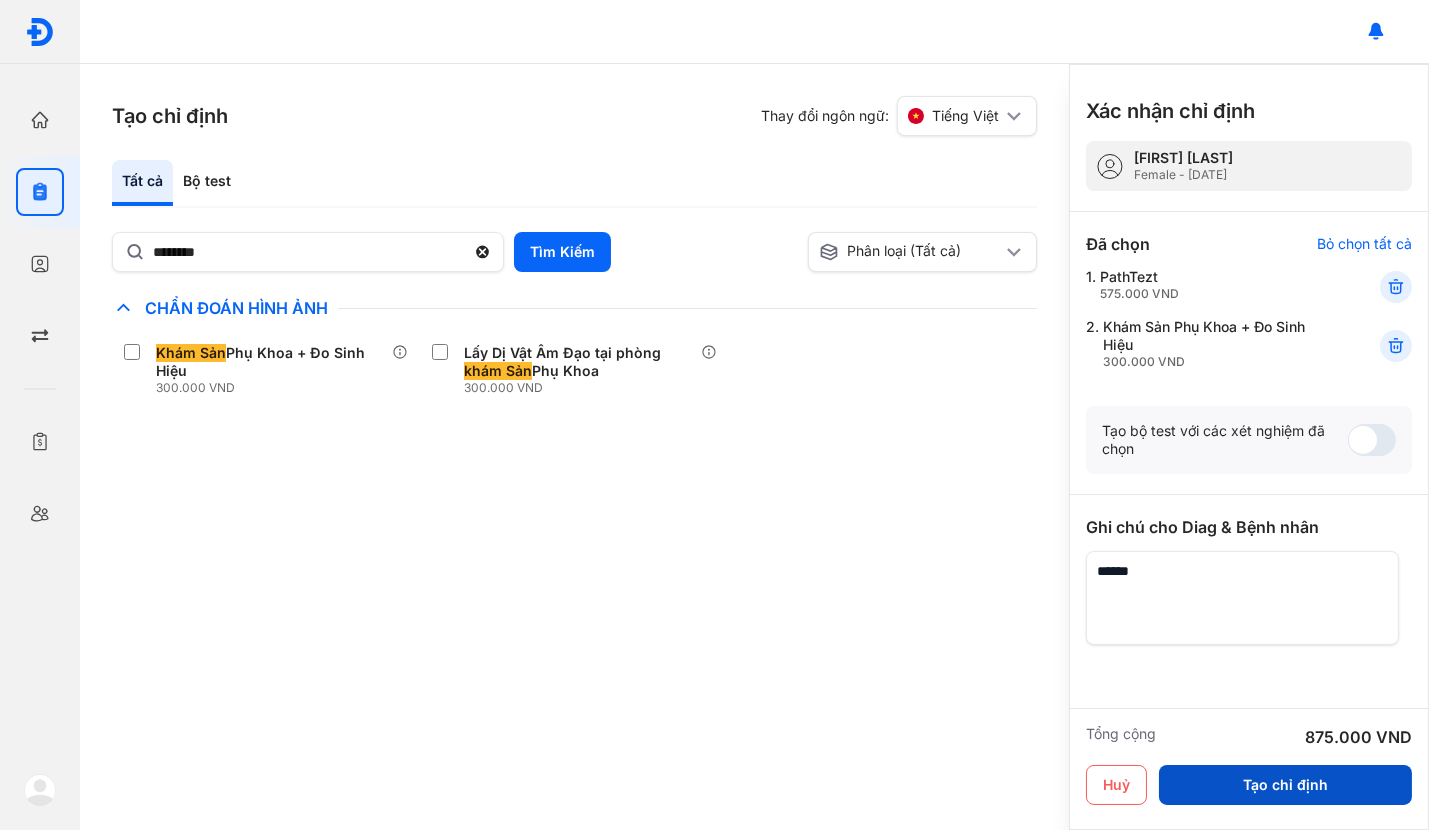 click on "Tạo chỉ định" at bounding box center [1285, 785] 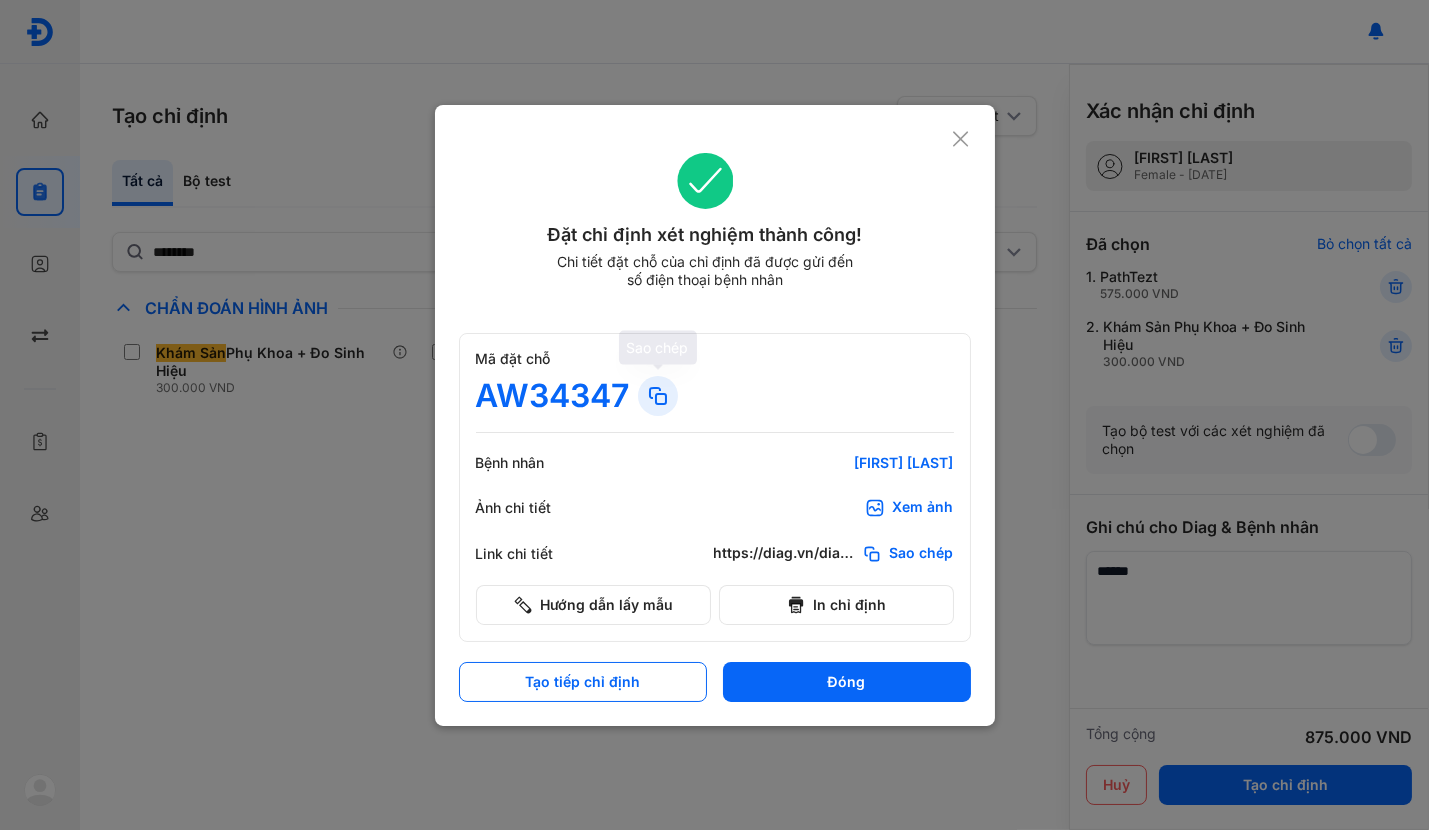 click 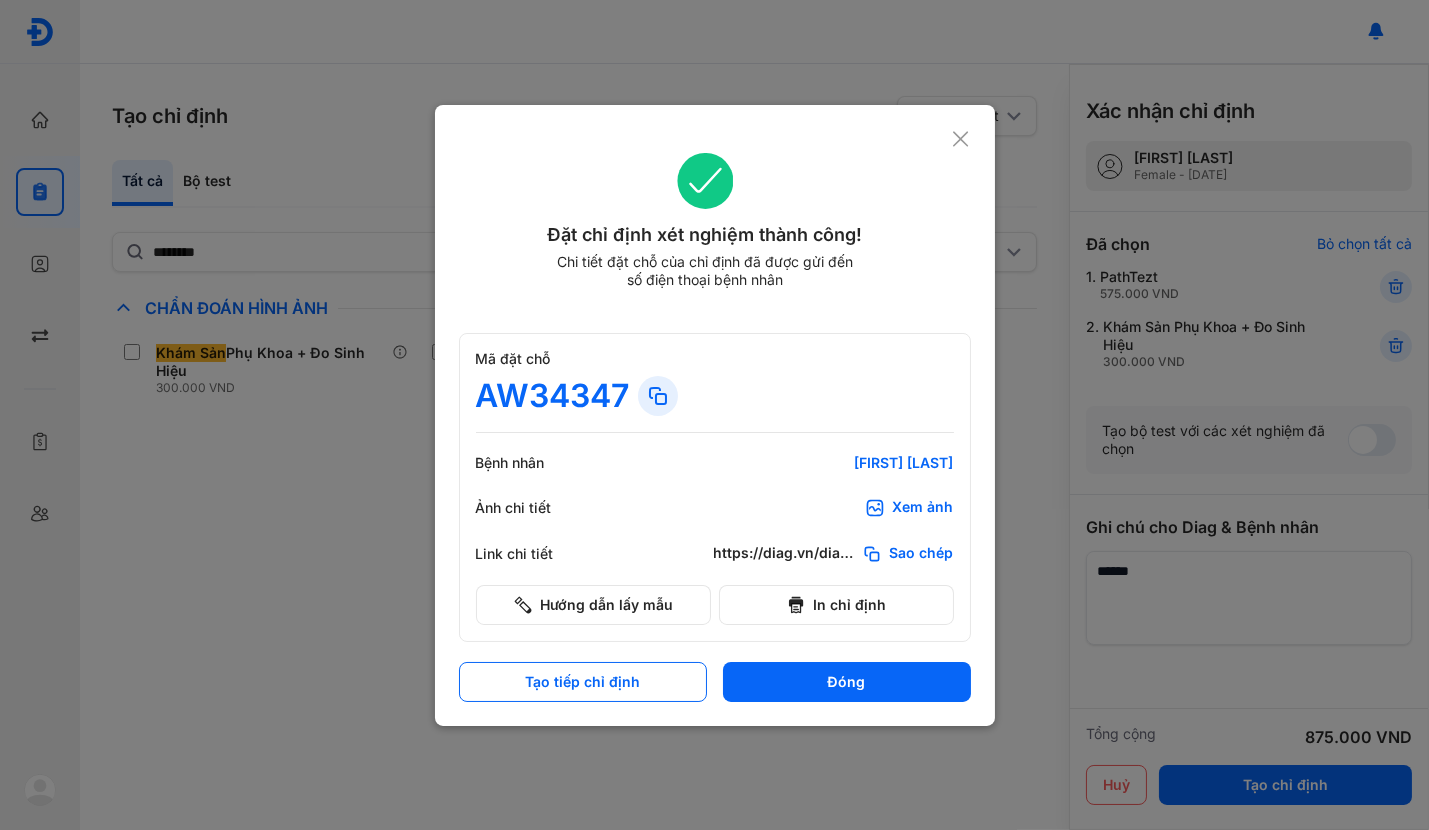 click 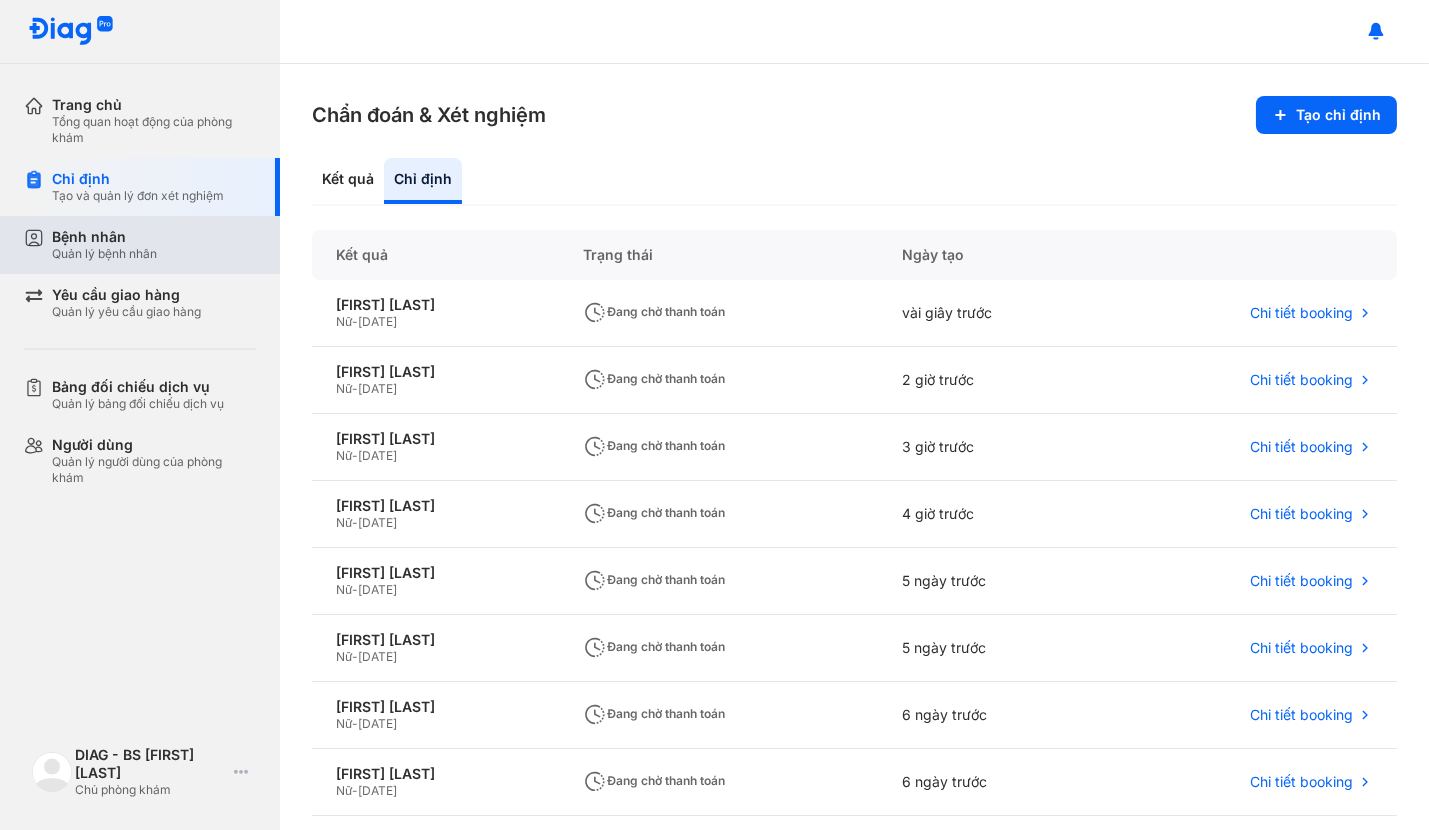 drag, startPoint x: 129, startPoint y: 252, endPoint x: 143, endPoint y: 252, distance: 14 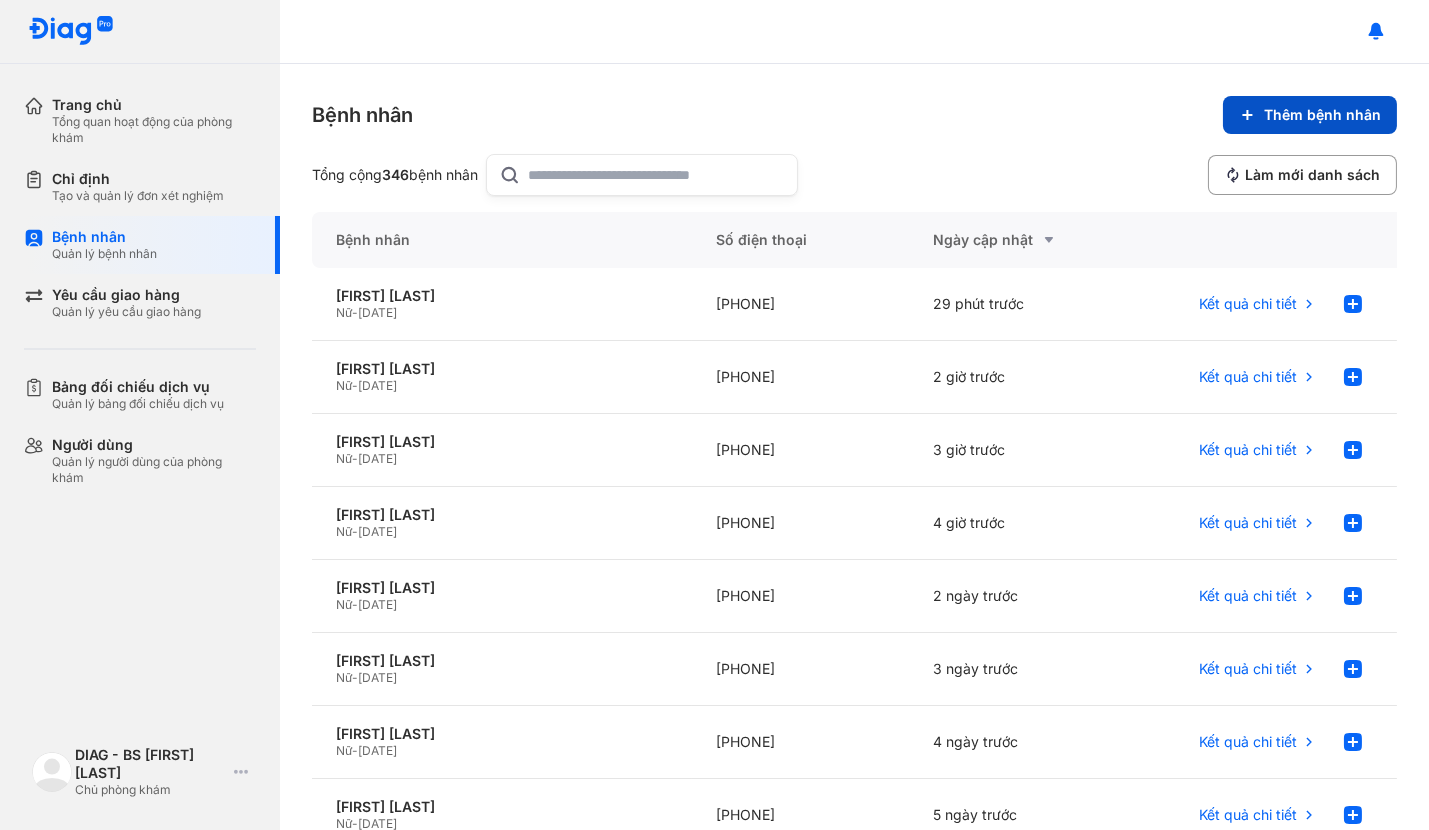 click on "Thêm bệnh nhân" 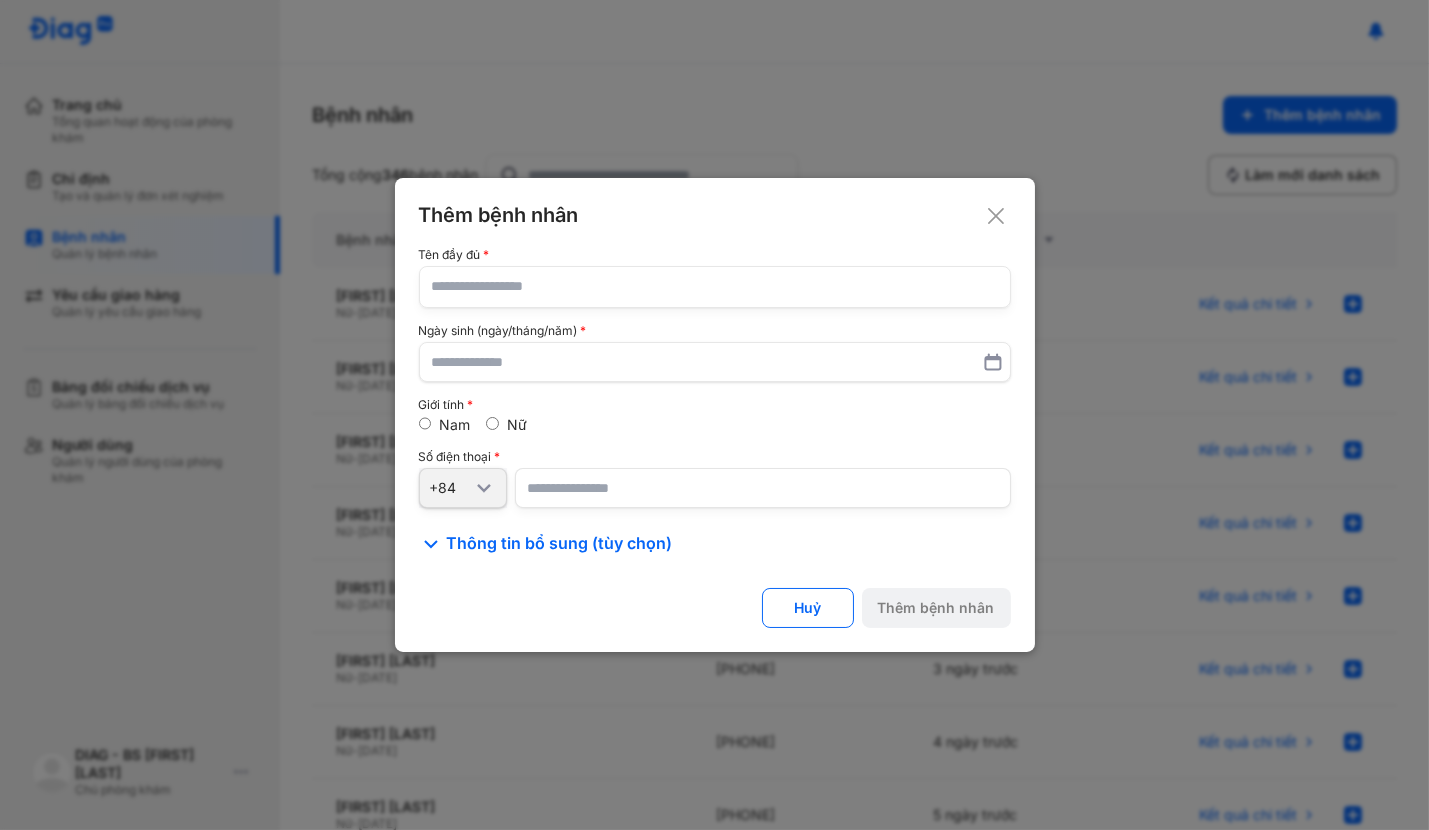 click 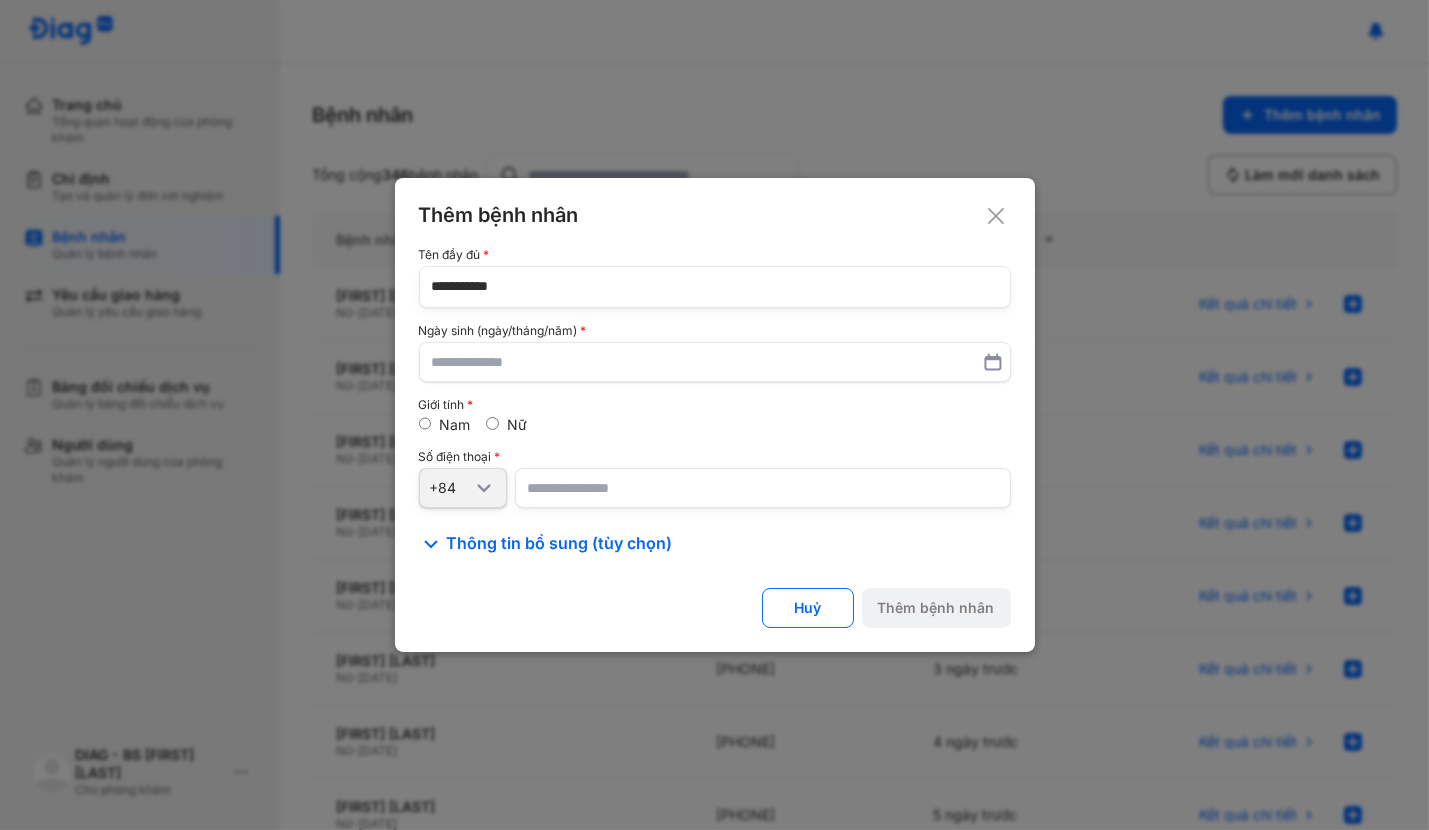 type on "**********" 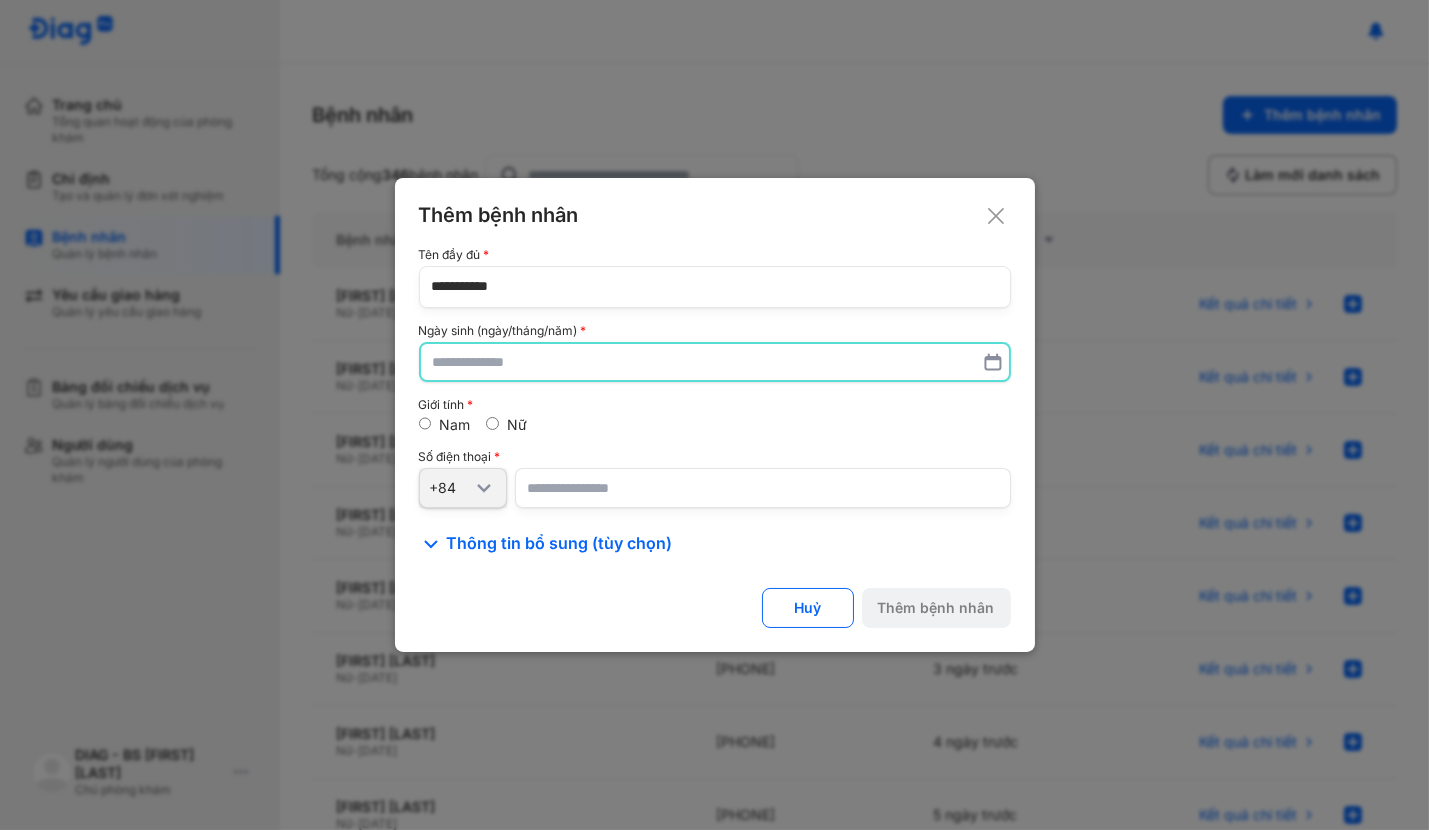 drag, startPoint x: 482, startPoint y: 344, endPoint x: 474, endPoint y: 359, distance: 17 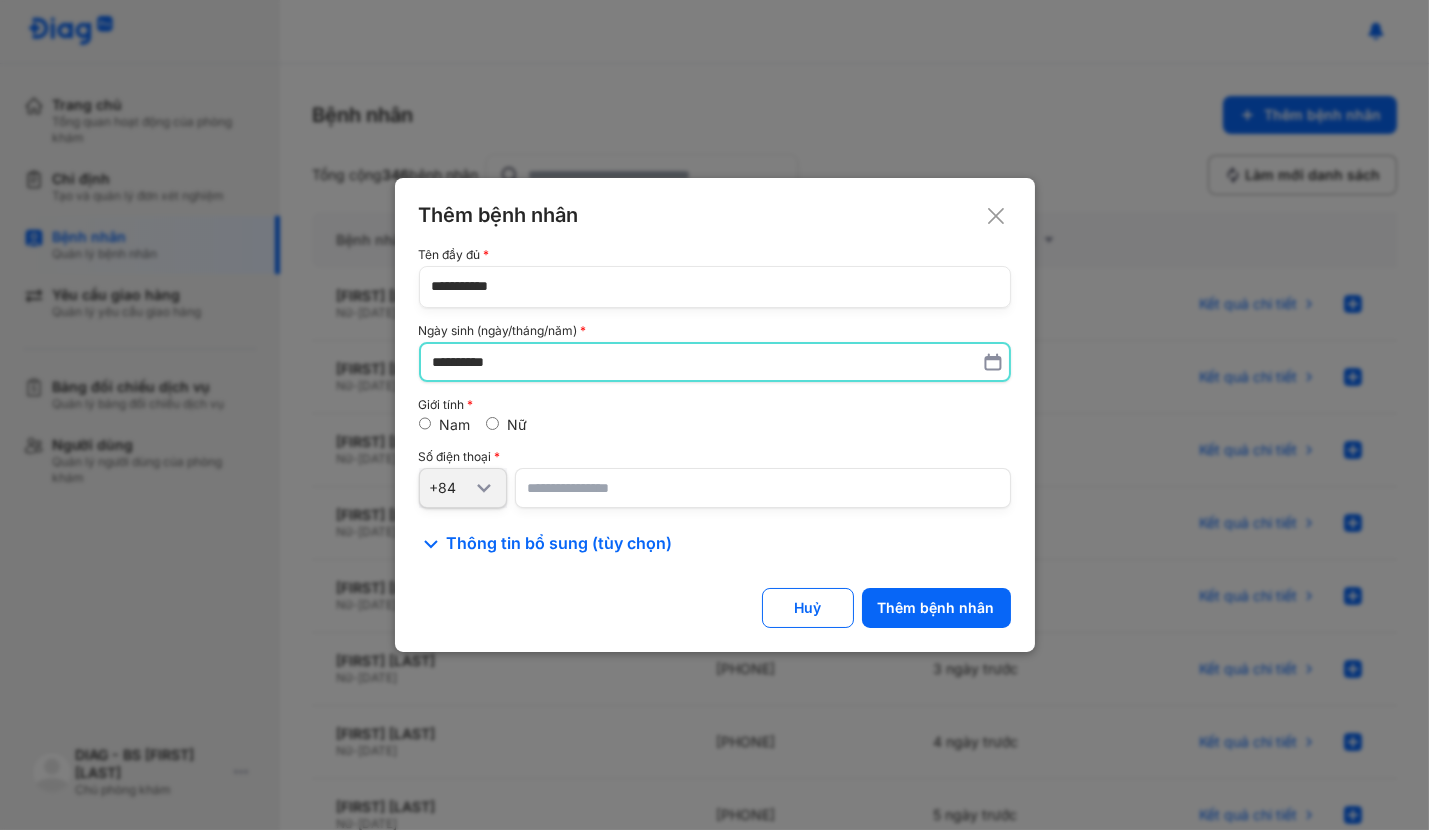 type on "**********" 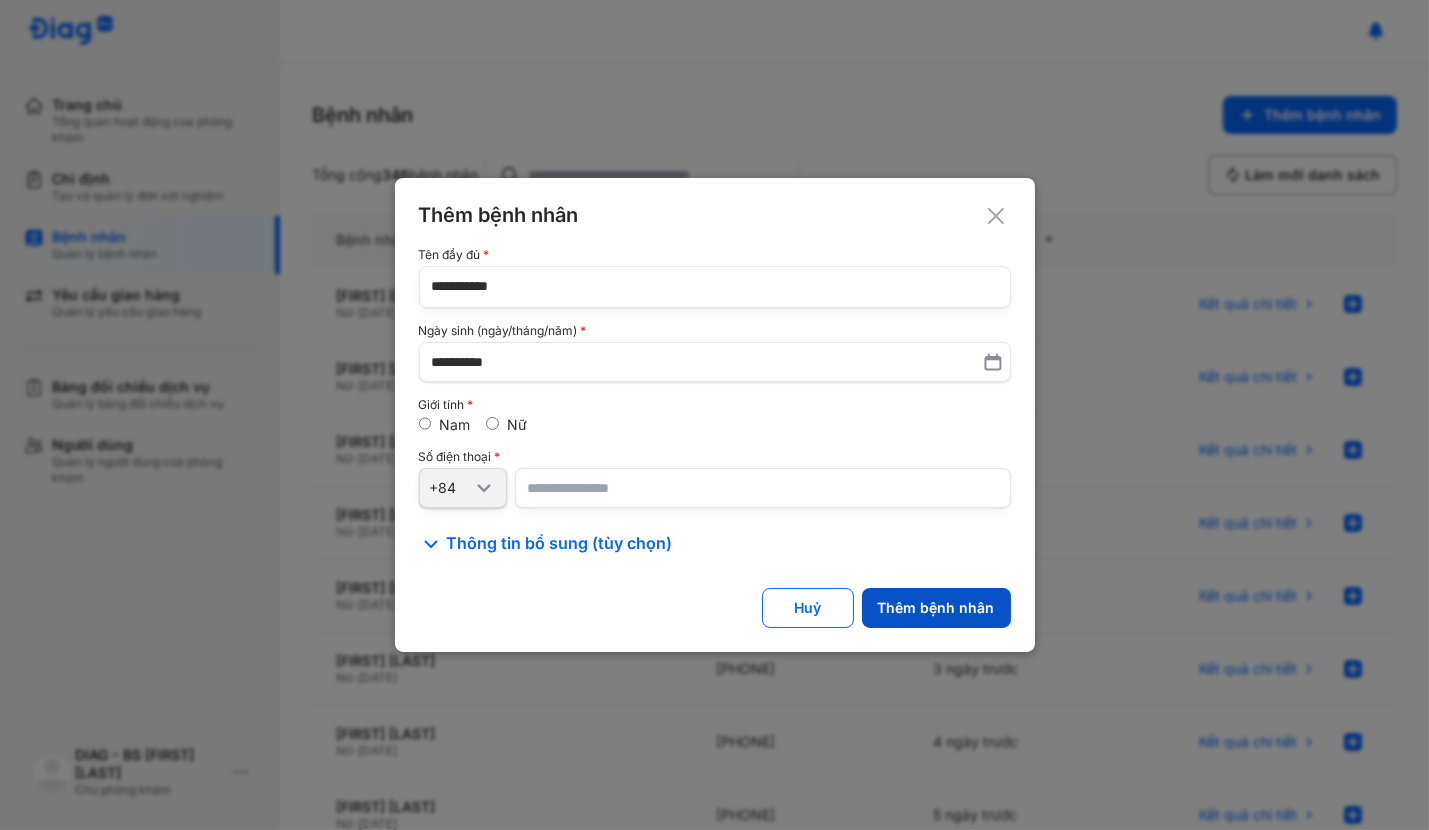 click on "Thêm bệnh nhân" 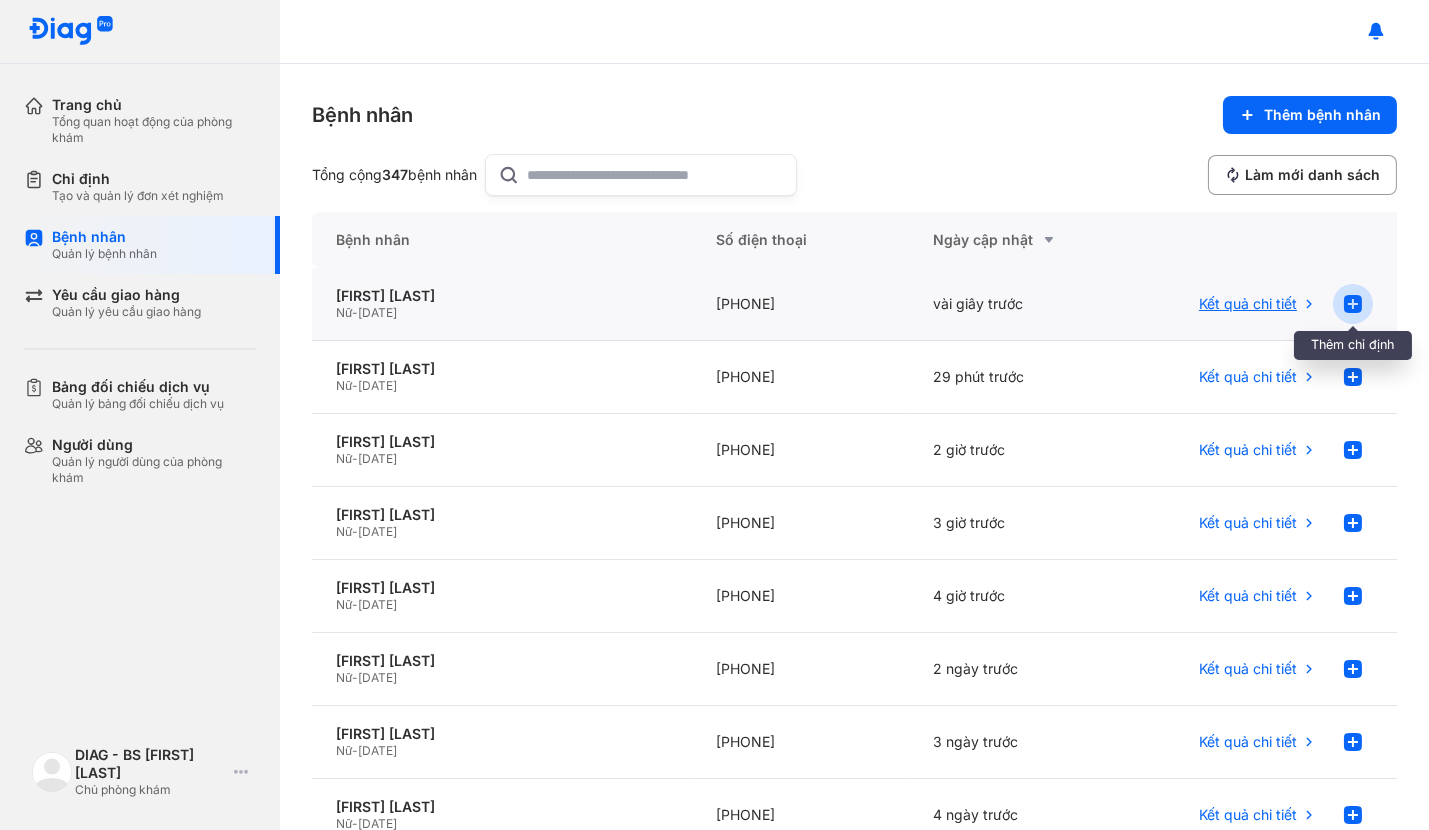 click 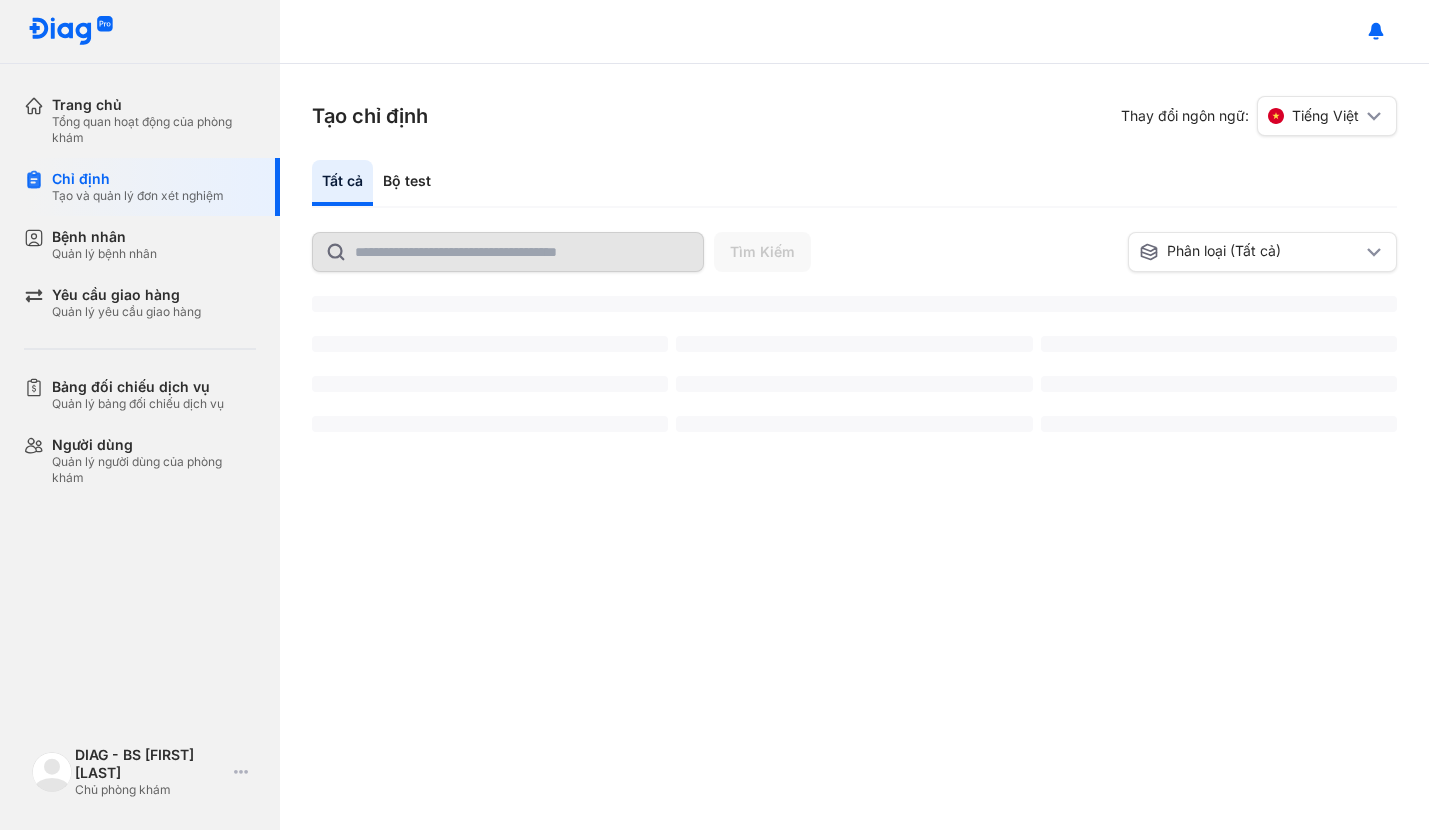 scroll, scrollTop: 0, scrollLeft: 0, axis: both 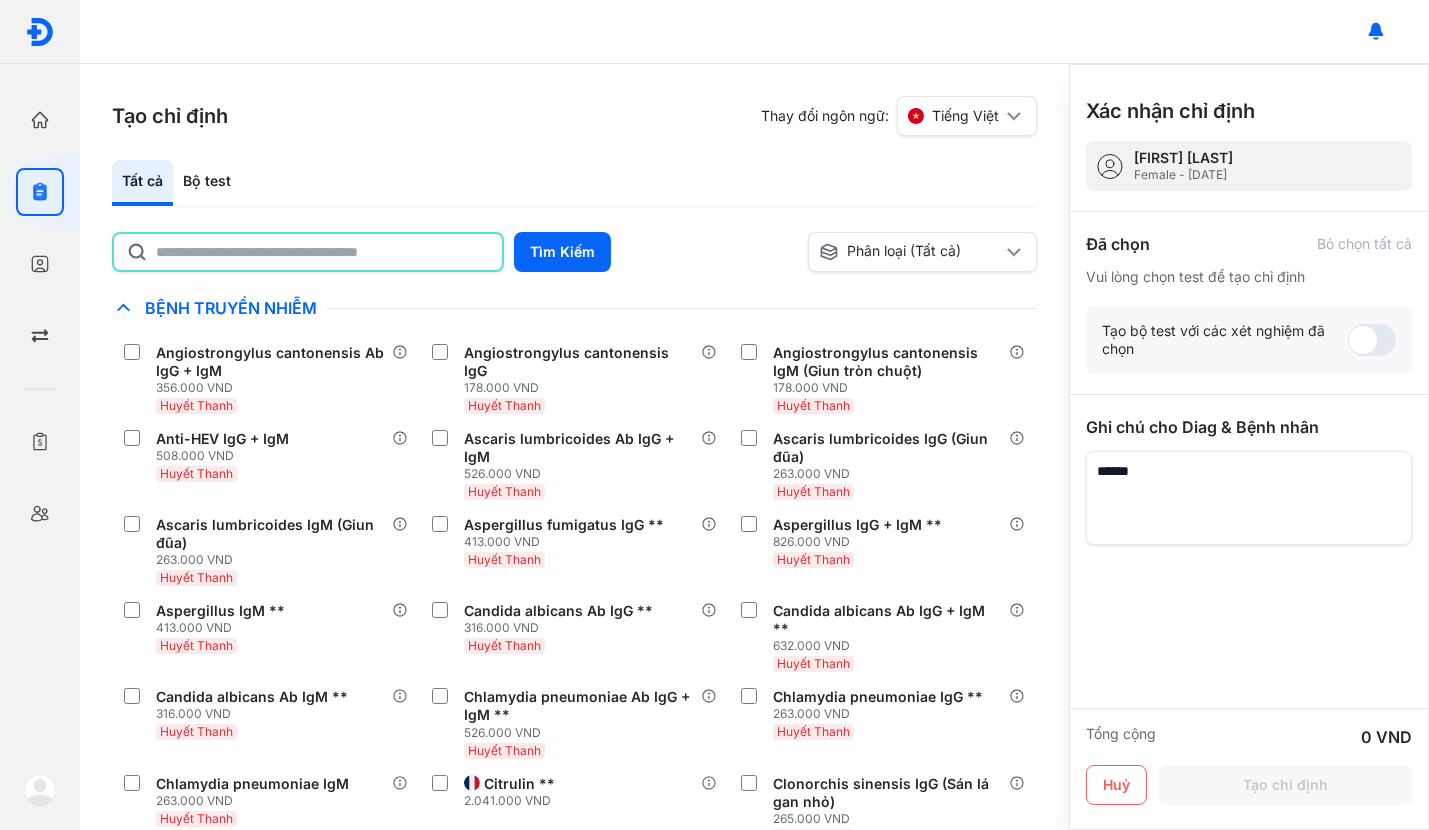 click 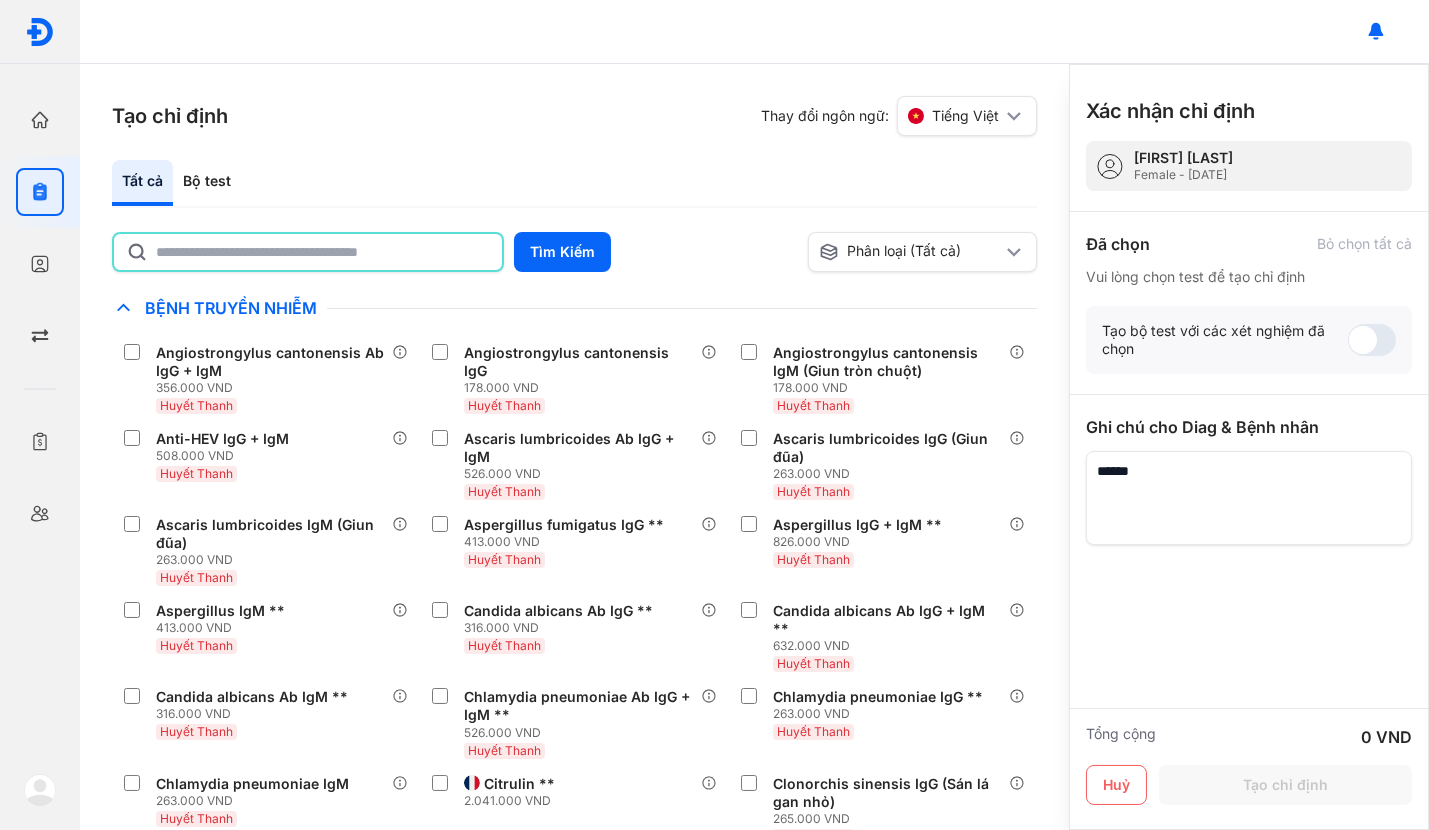 type on "********" 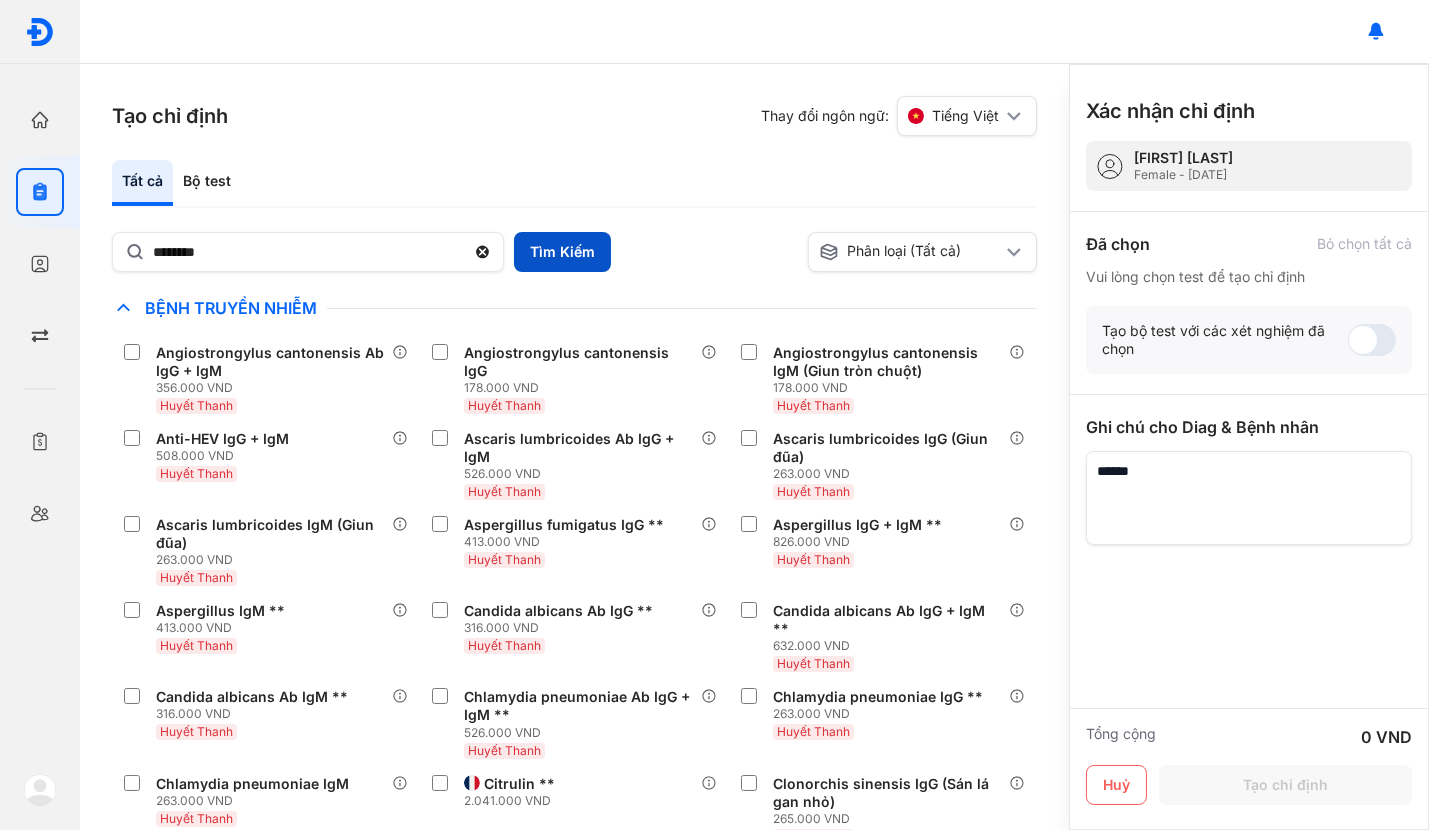 click on "Tìm Kiếm" at bounding box center [562, 252] 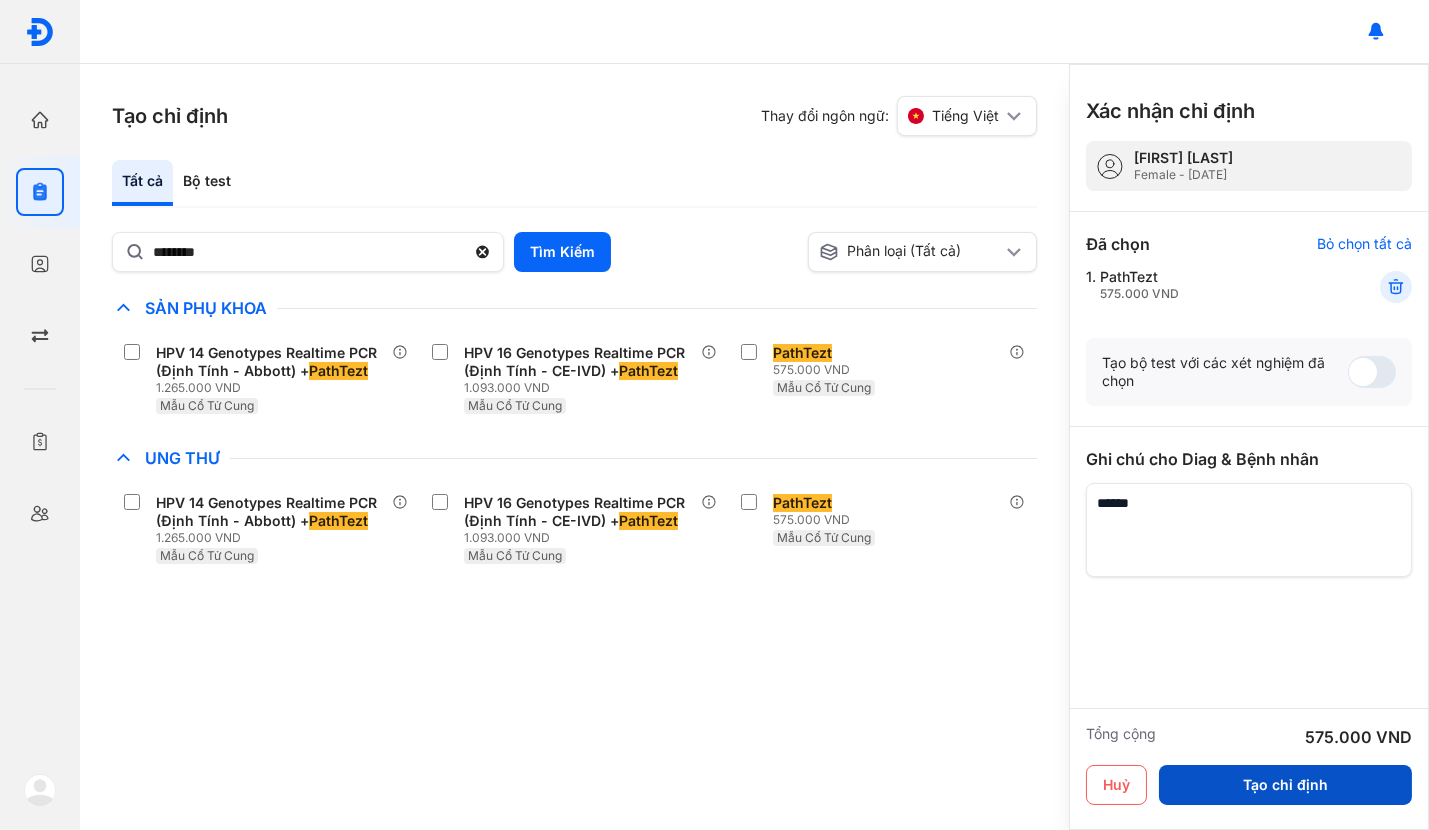 click on "Tạo chỉ định" at bounding box center [1285, 785] 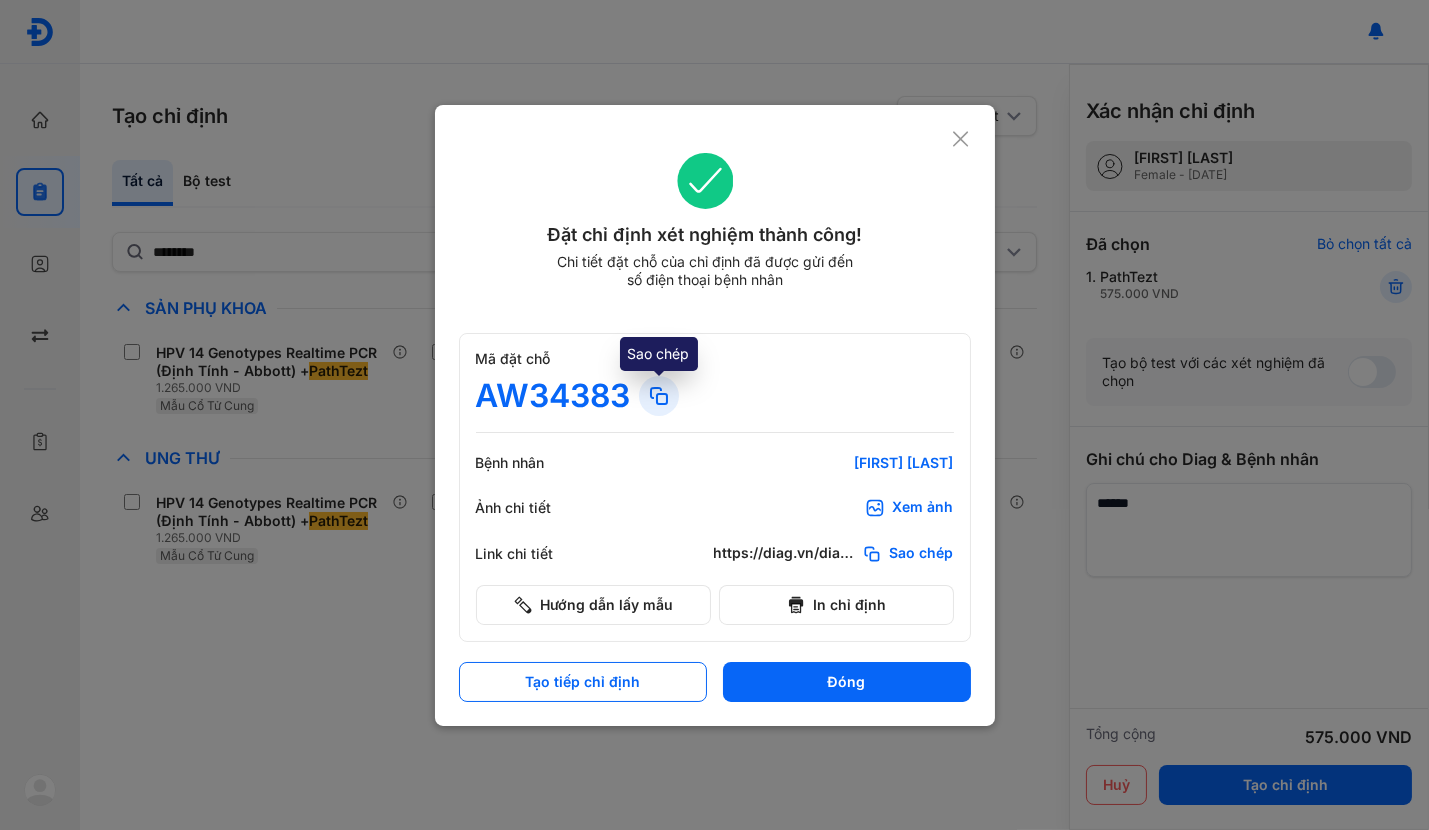 click 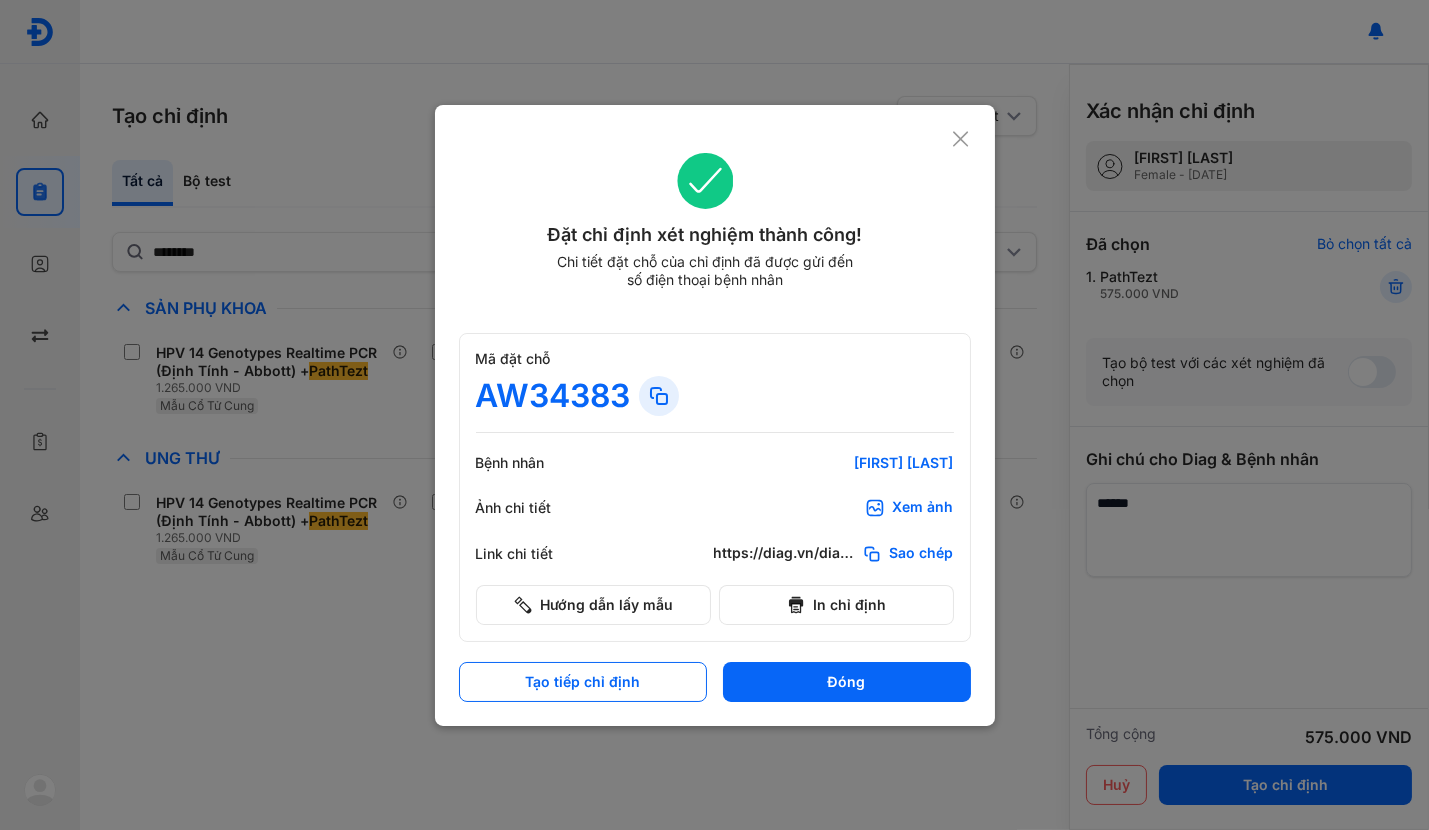 click 